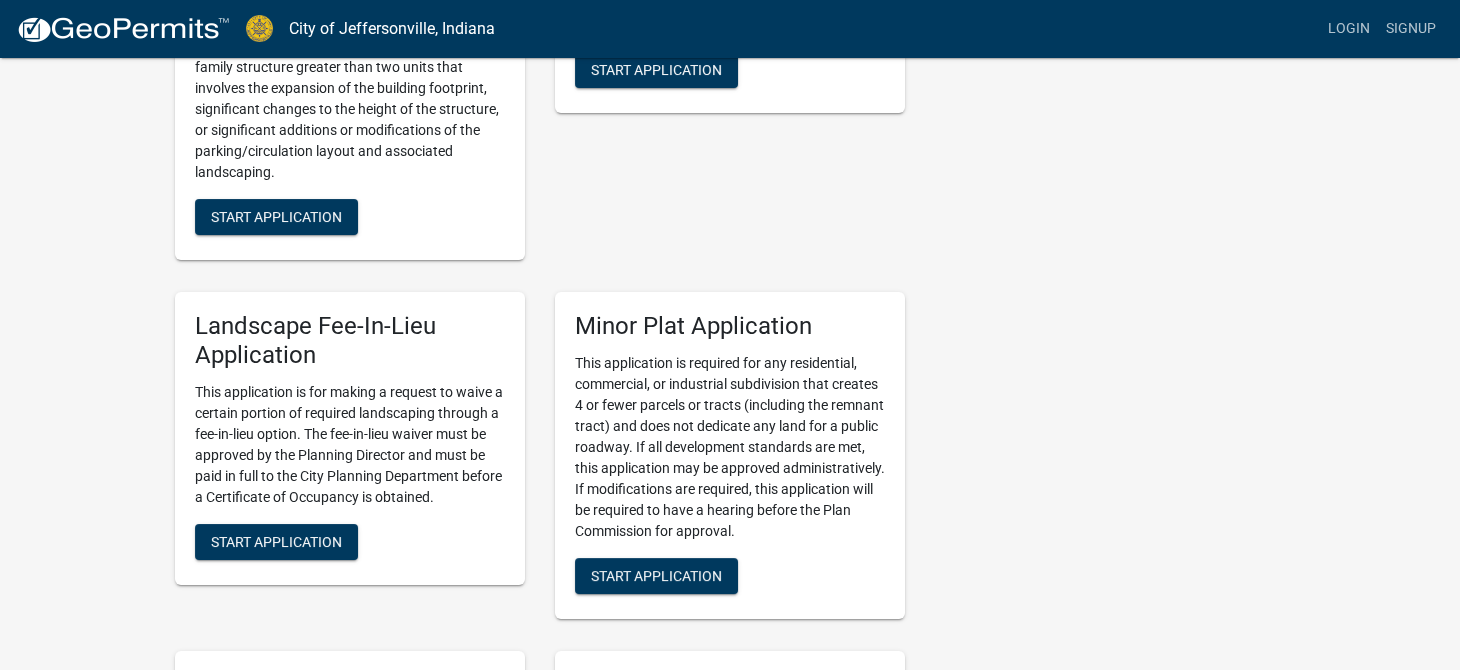scroll, scrollTop: 2465, scrollLeft: 0, axis: vertical 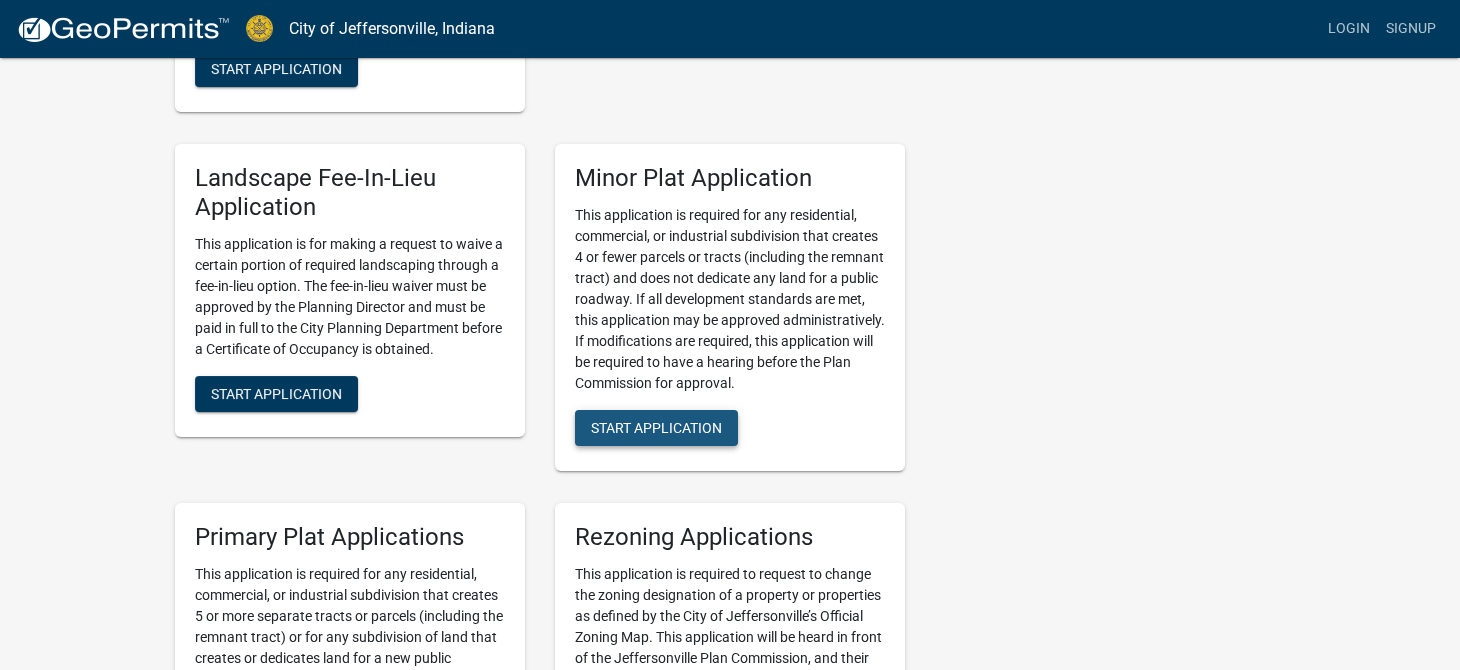 click on "Start Application" at bounding box center (656, 427) 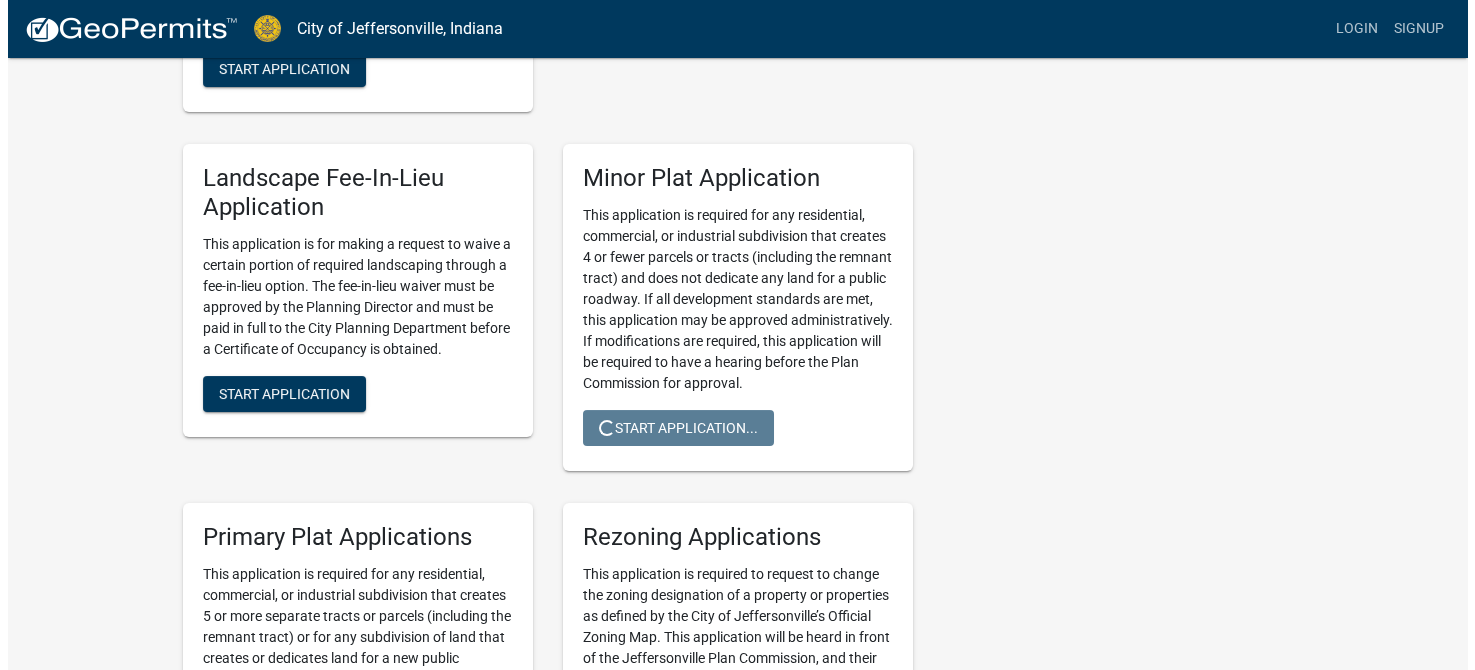 scroll, scrollTop: 0, scrollLeft: 0, axis: both 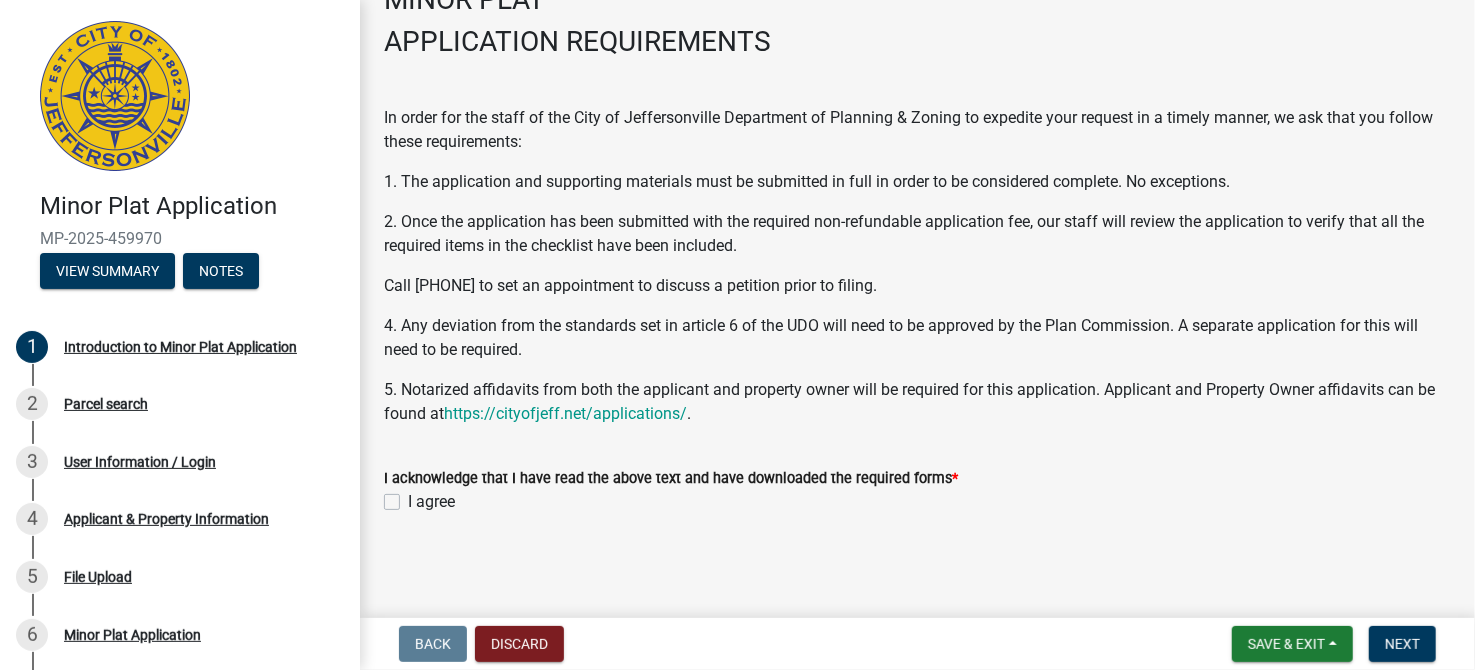 click on "I agree" 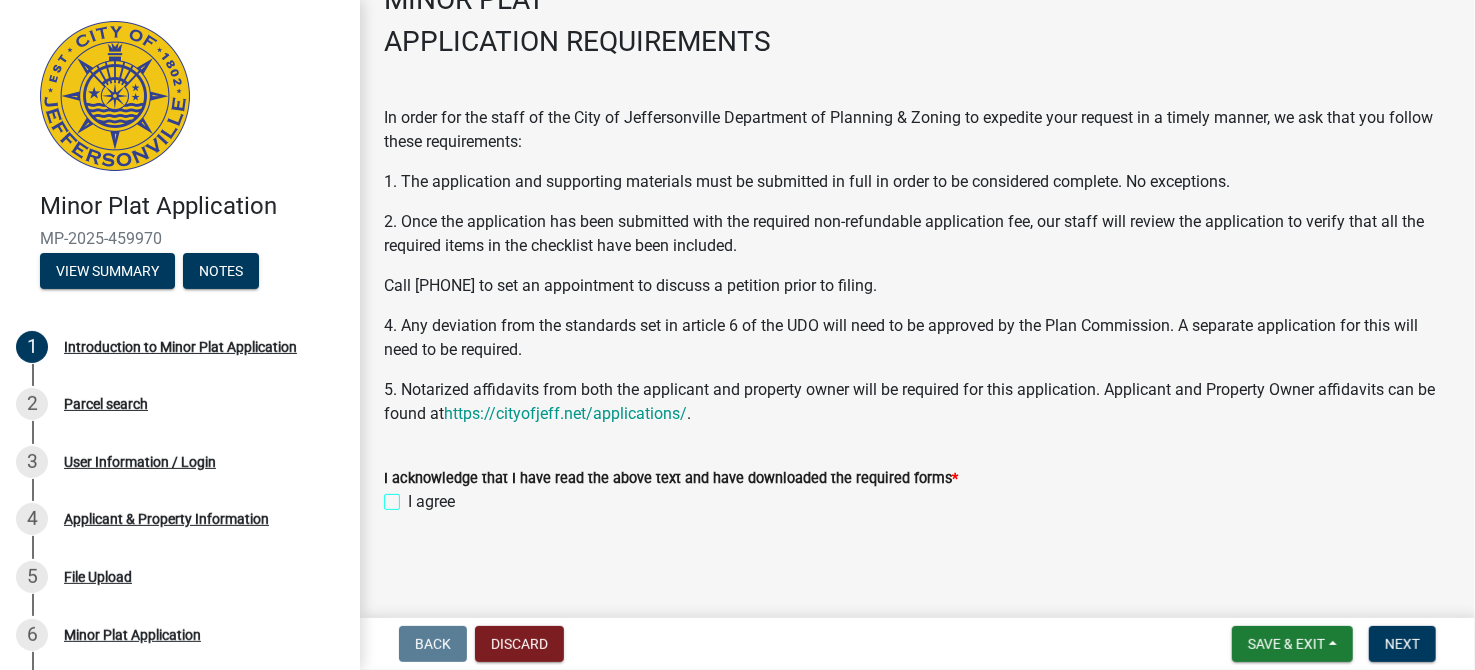 click on "I agree" at bounding box center [414, 496] 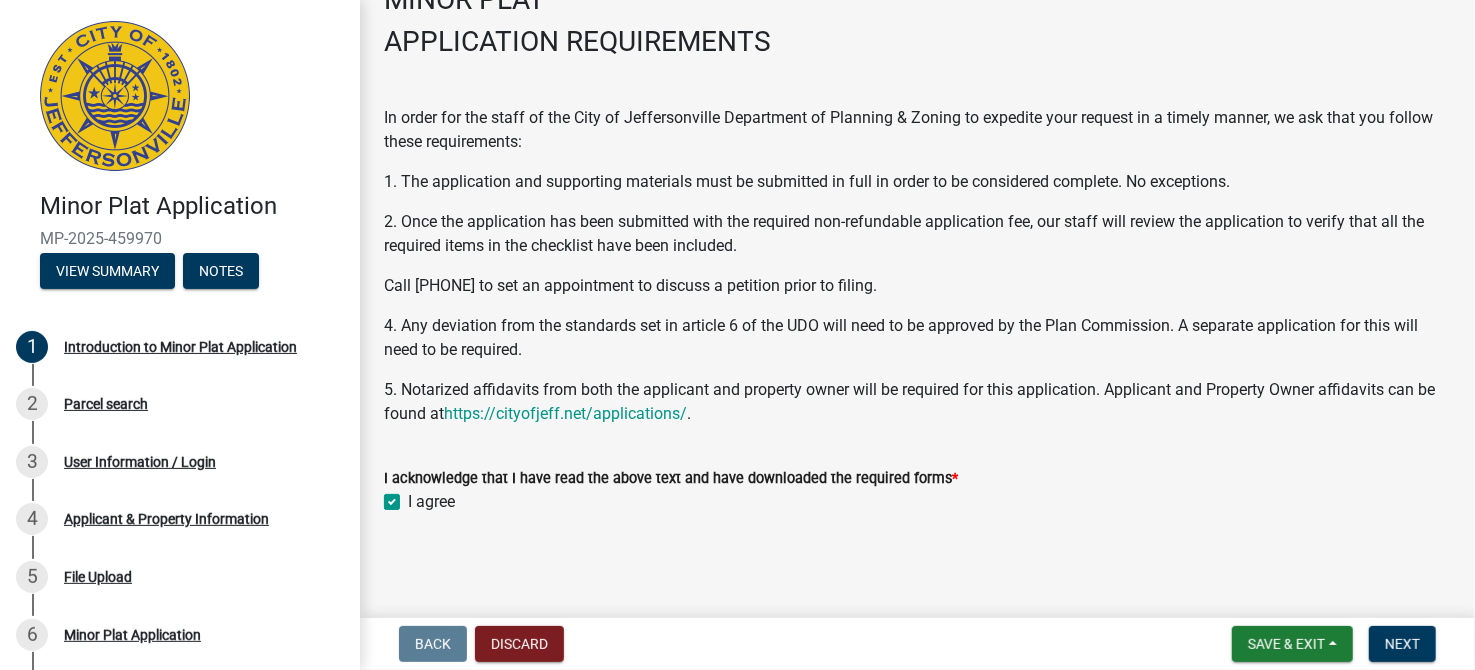 checkbox on "true" 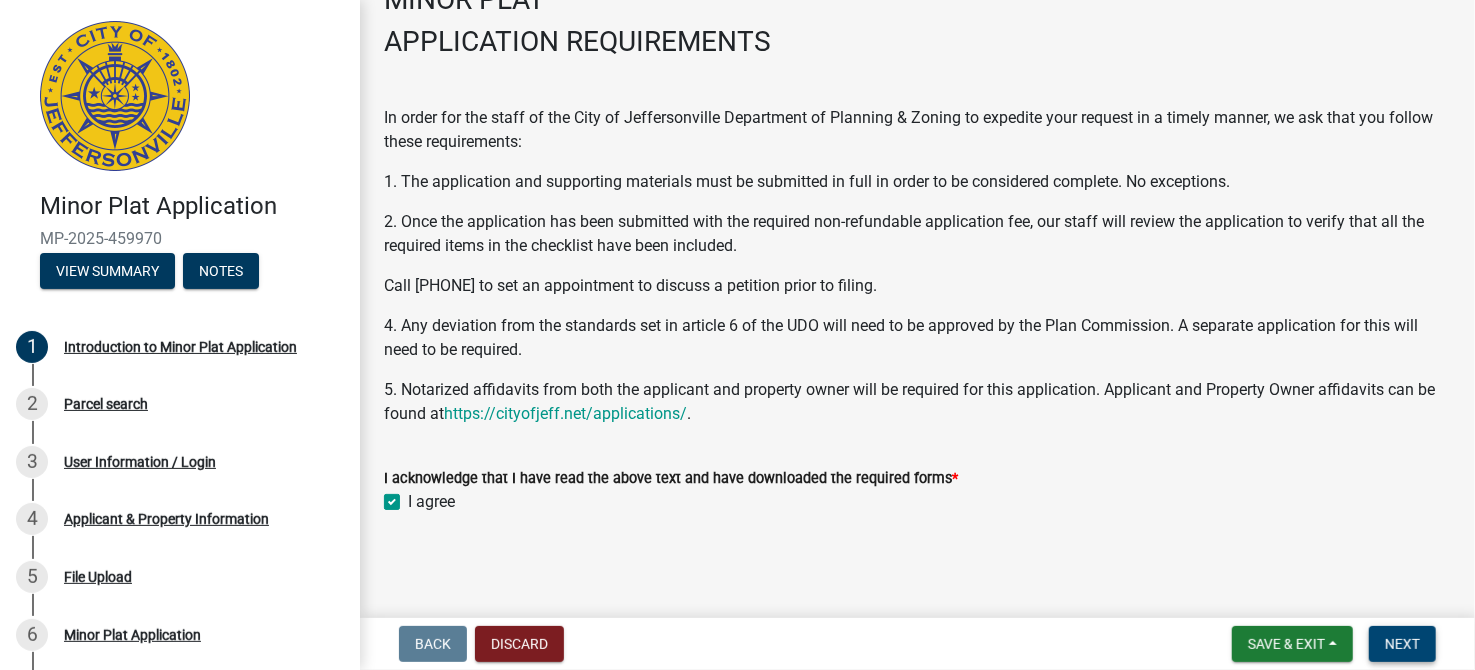 click on "Next" at bounding box center [1402, 644] 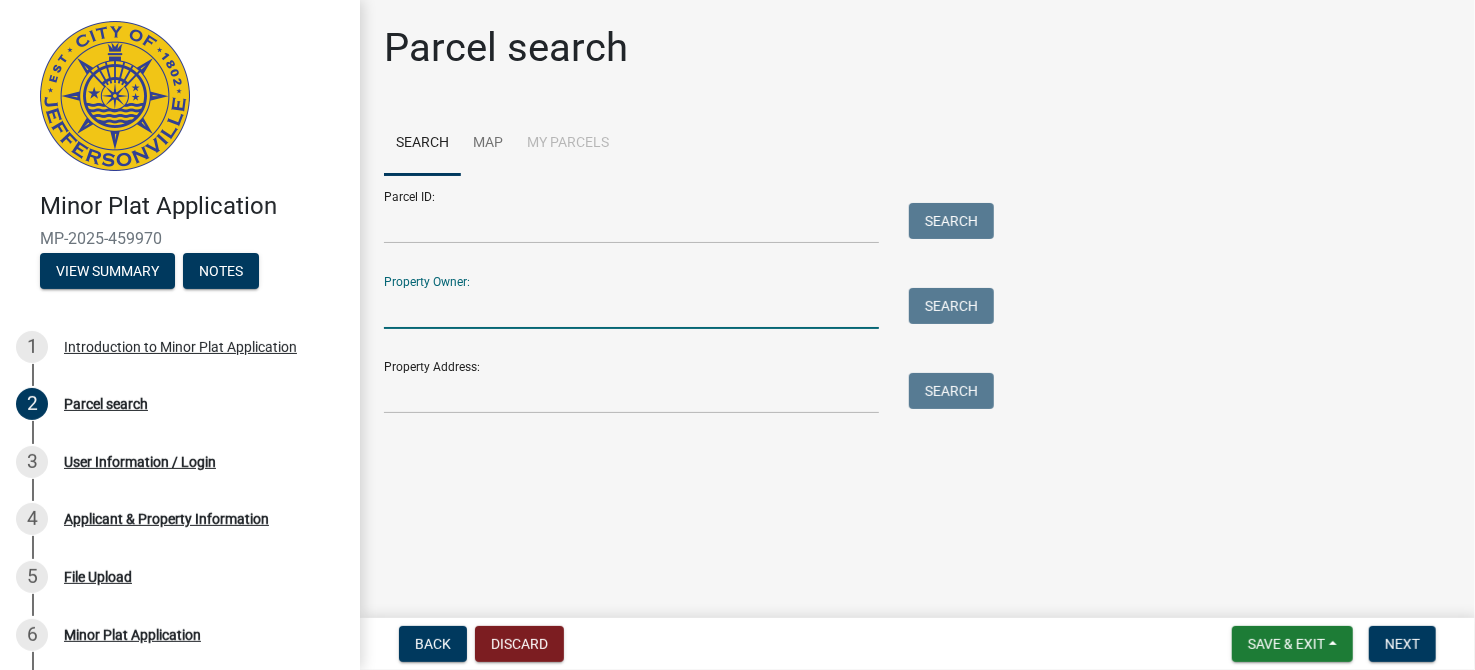 click on "Property Owner:" at bounding box center (631, 308) 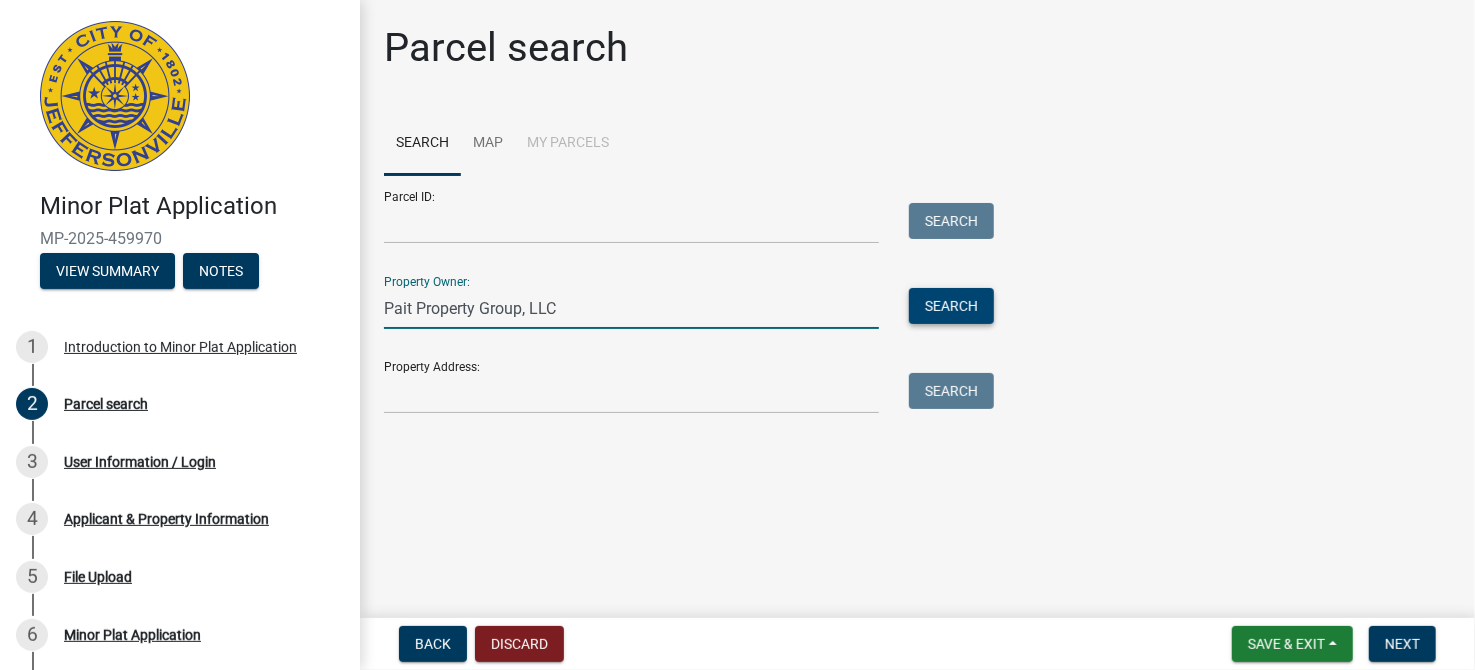 type on "Pait Property Group, LLC" 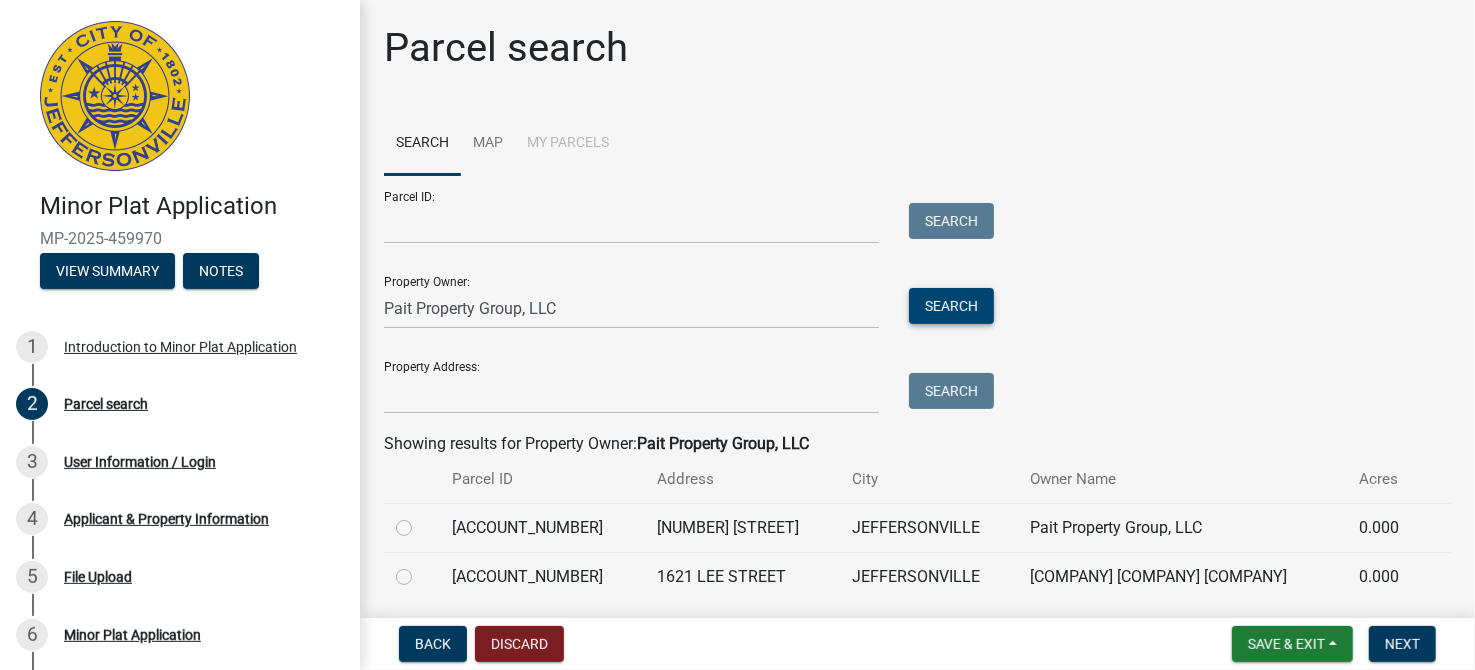 scroll, scrollTop: 68, scrollLeft: 0, axis: vertical 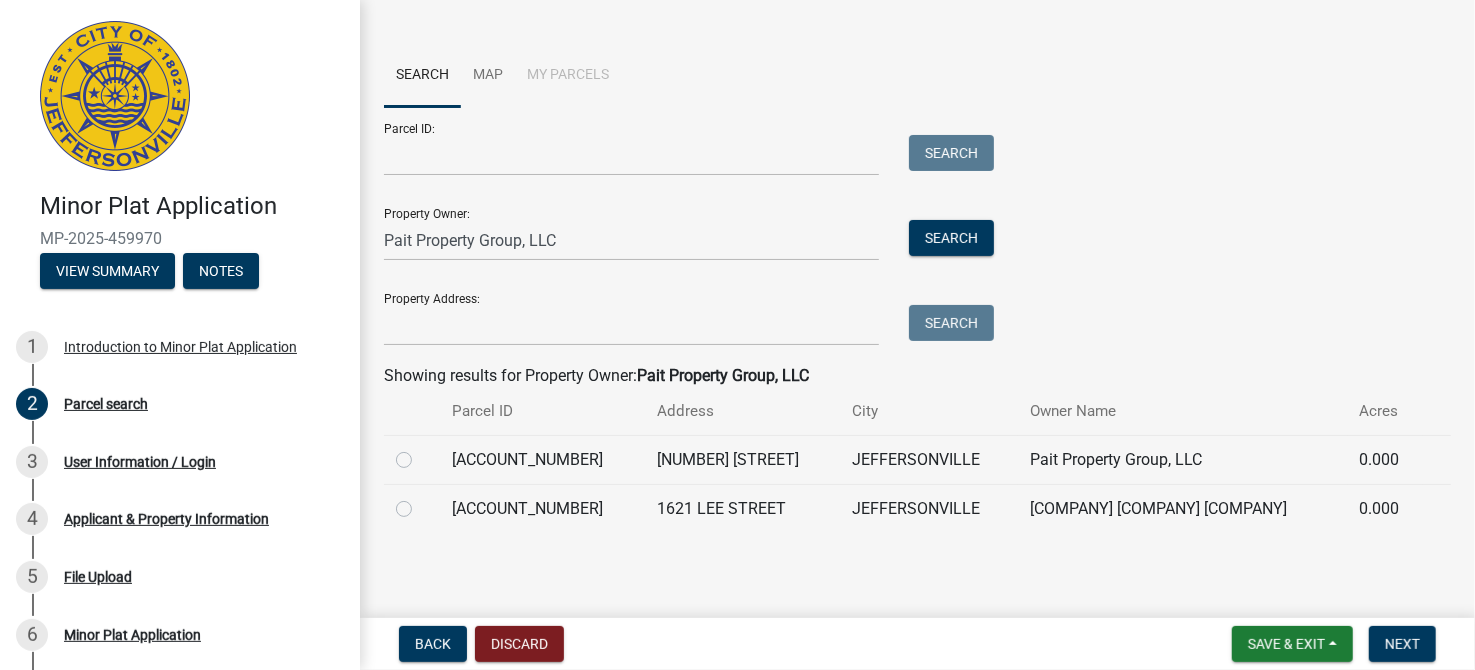 click 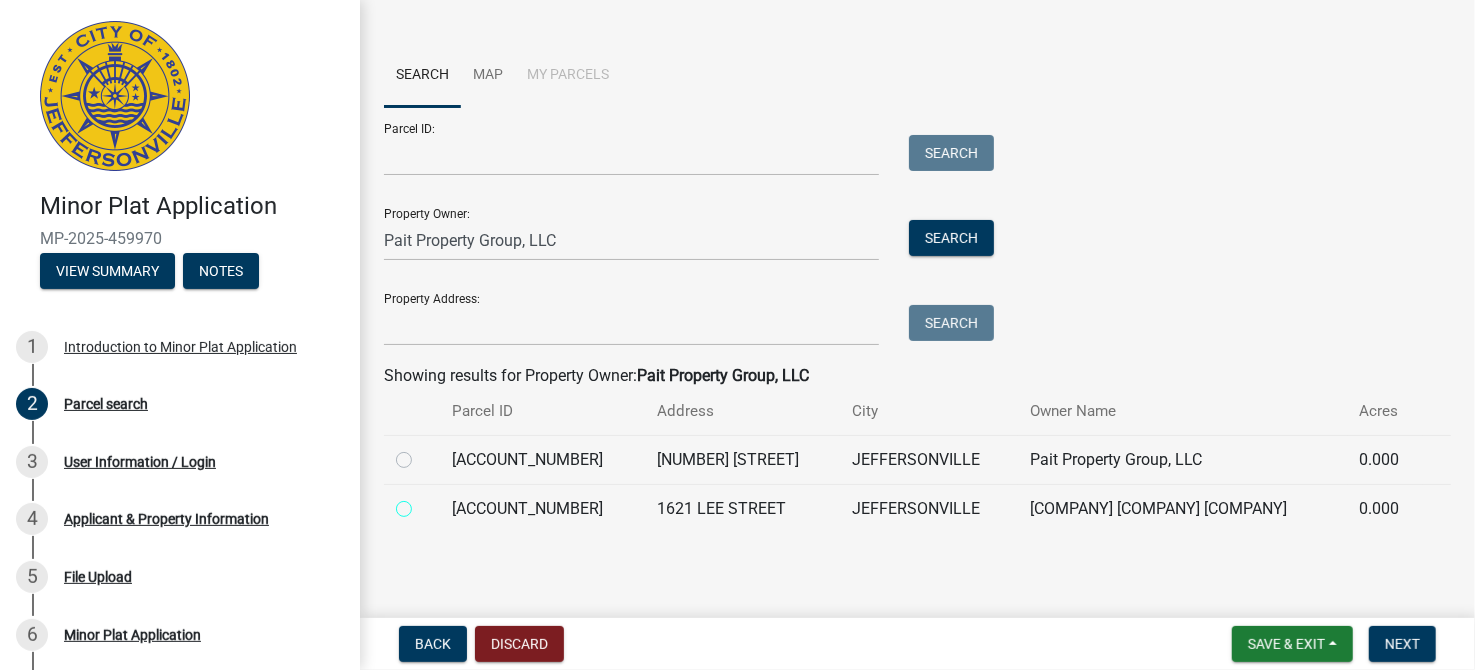 click at bounding box center [426, 503] 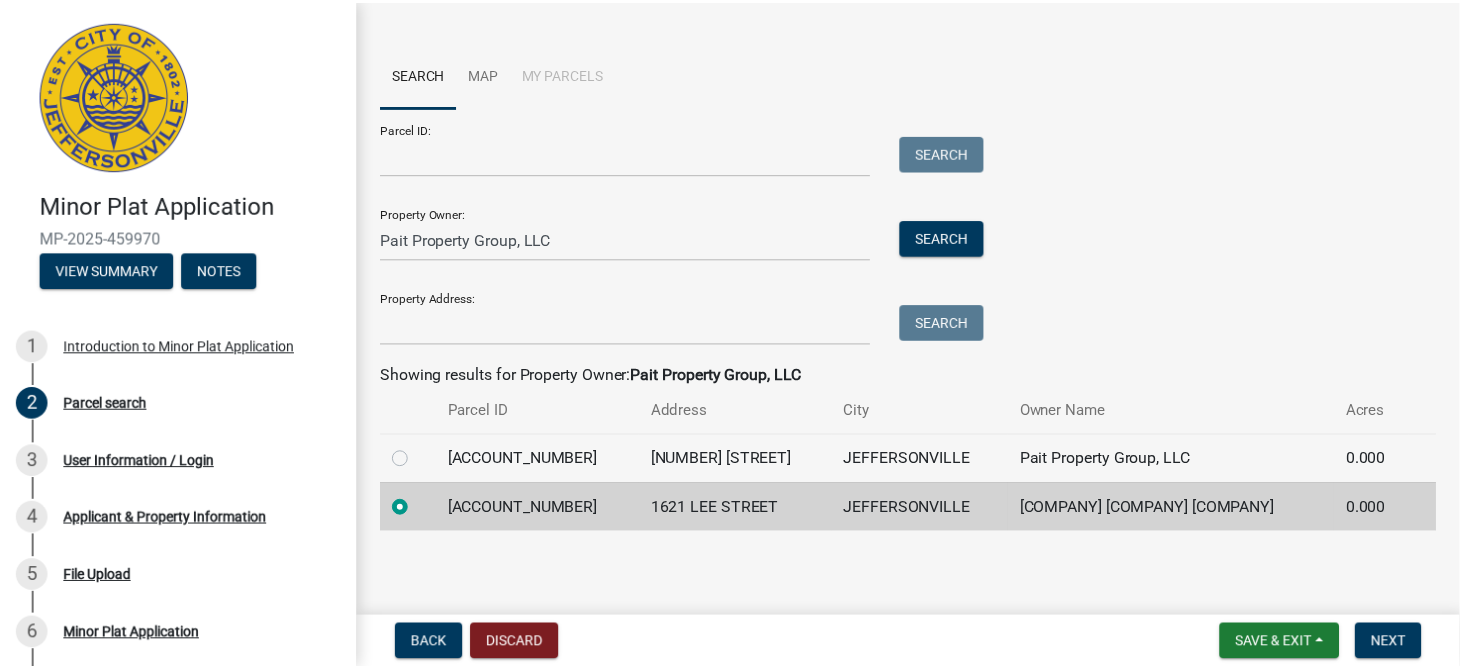 scroll, scrollTop: 192, scrollLeft: 0, axis: vertical 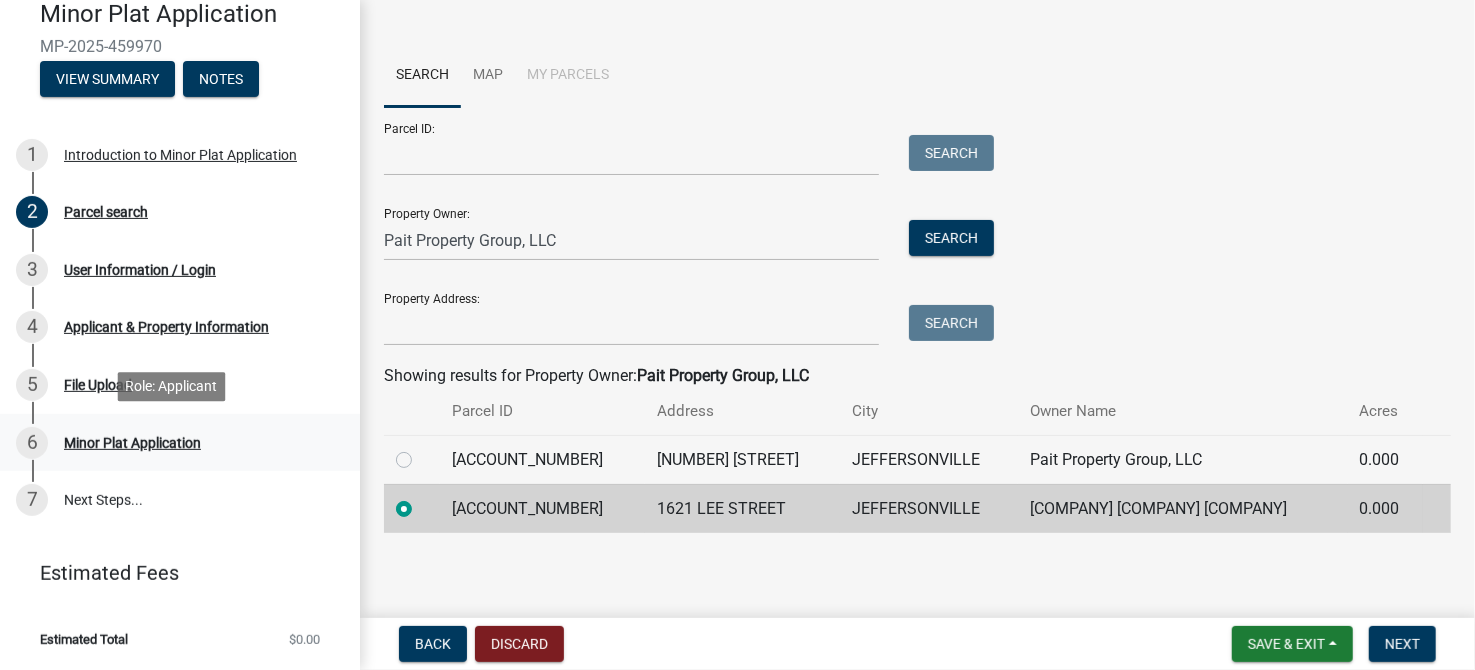 click on "Minor Plat Application" at bounding box center [132, 443] 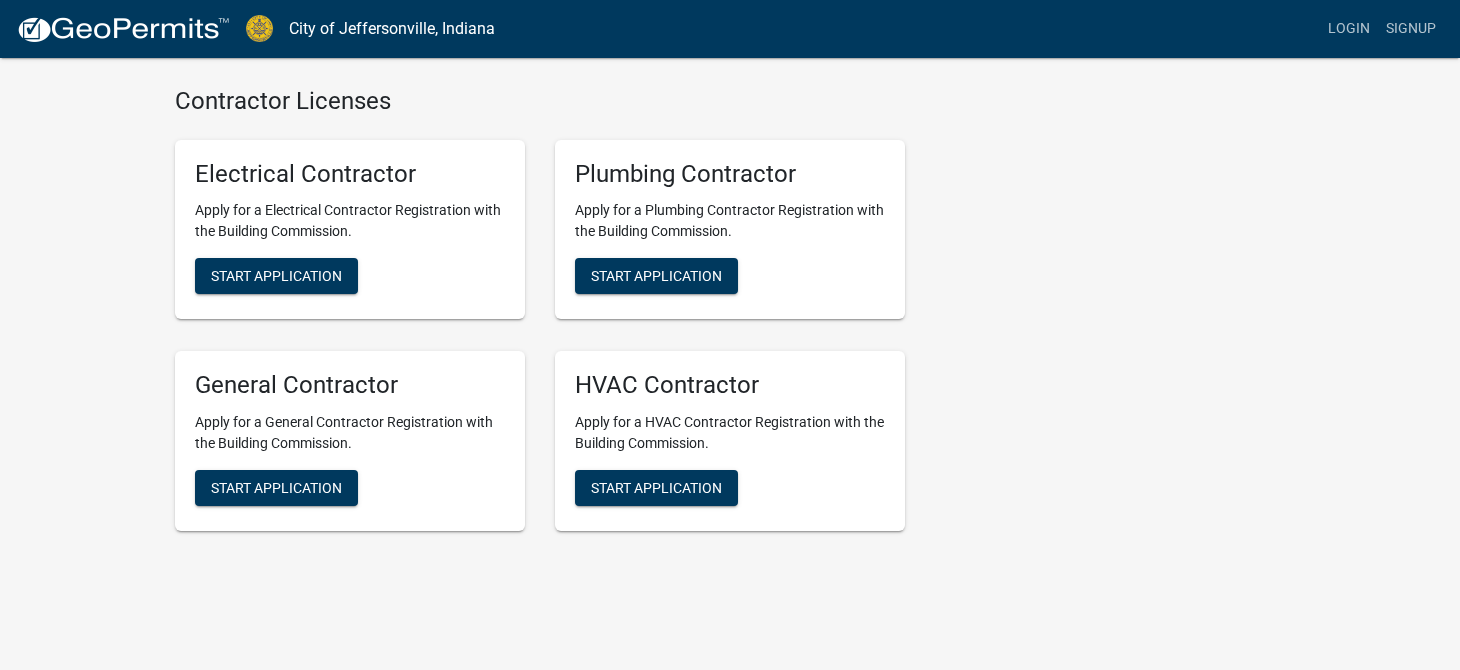 scroll, scrollTop: 4191, scrollLeft: 0, axis: vertical 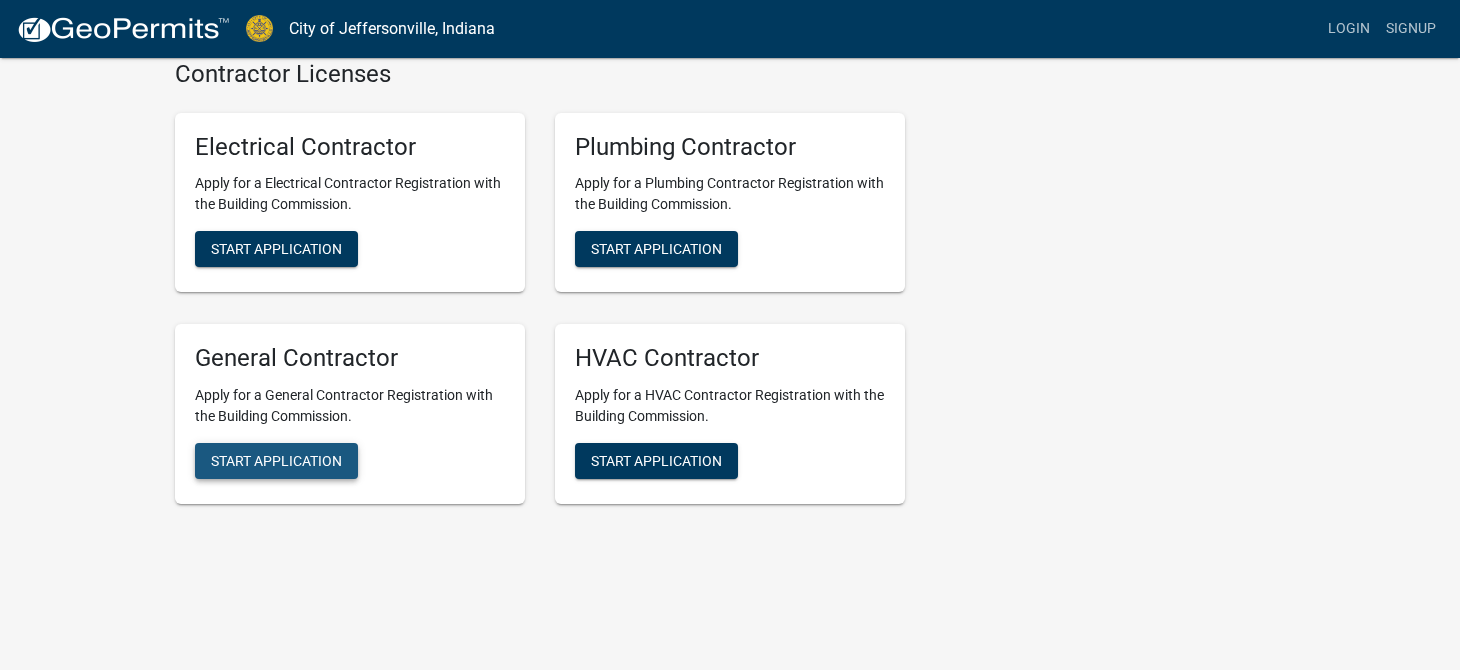 click on "Start Application" at bounding box center [276, 461] 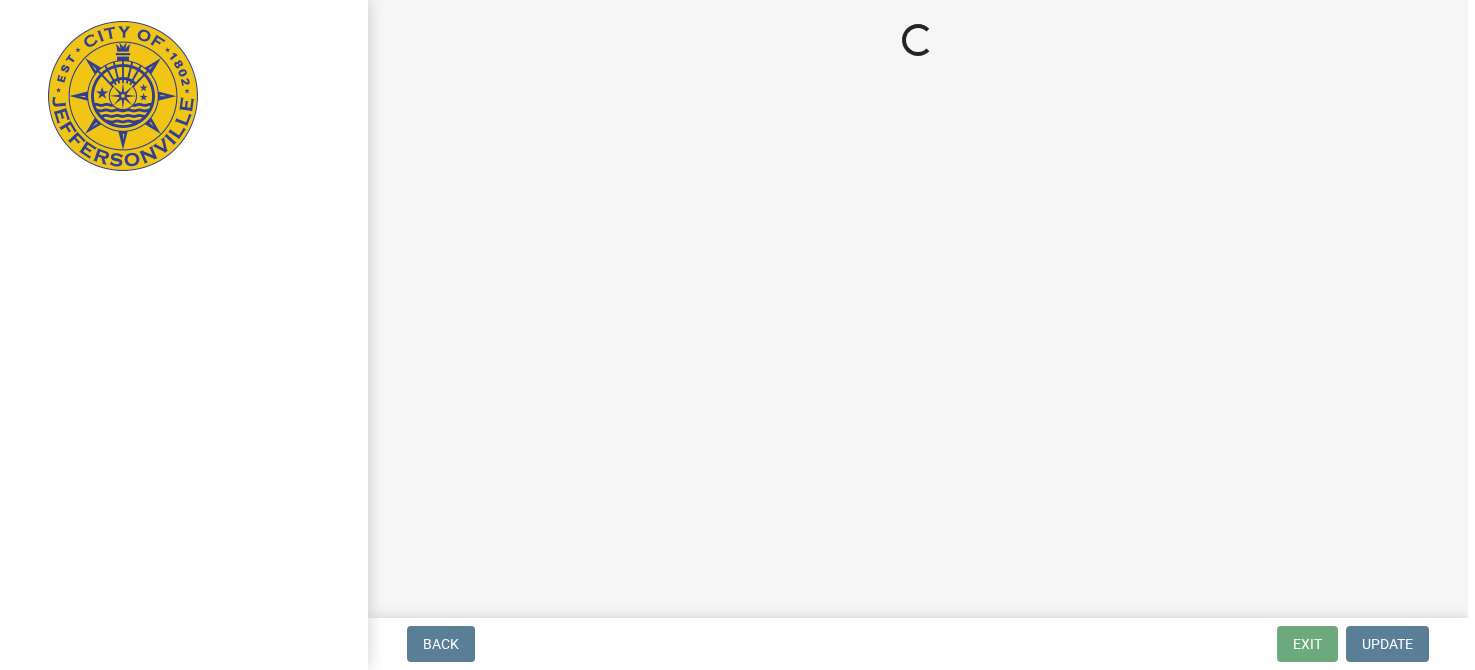 scroll, scrollTop: 0, scrollLeft: 0, axis: both 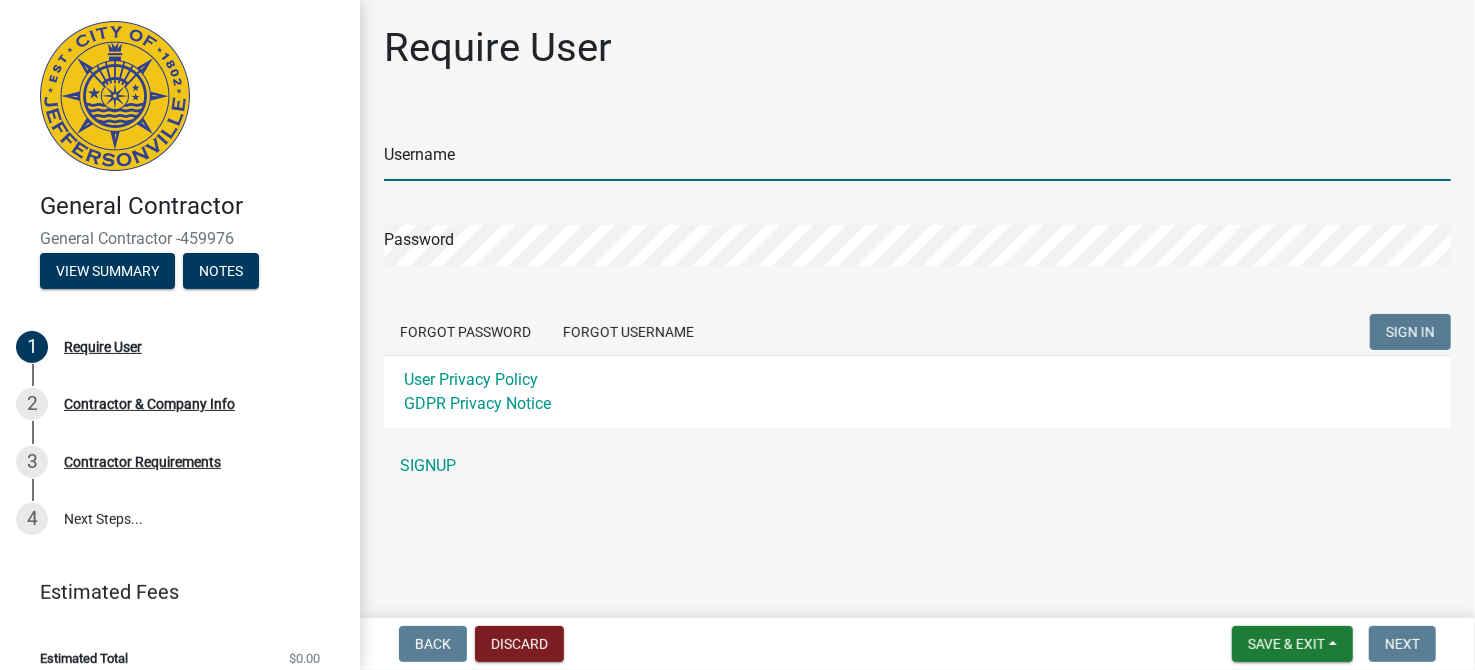 click on "Username" at bounding box center (917, 160) 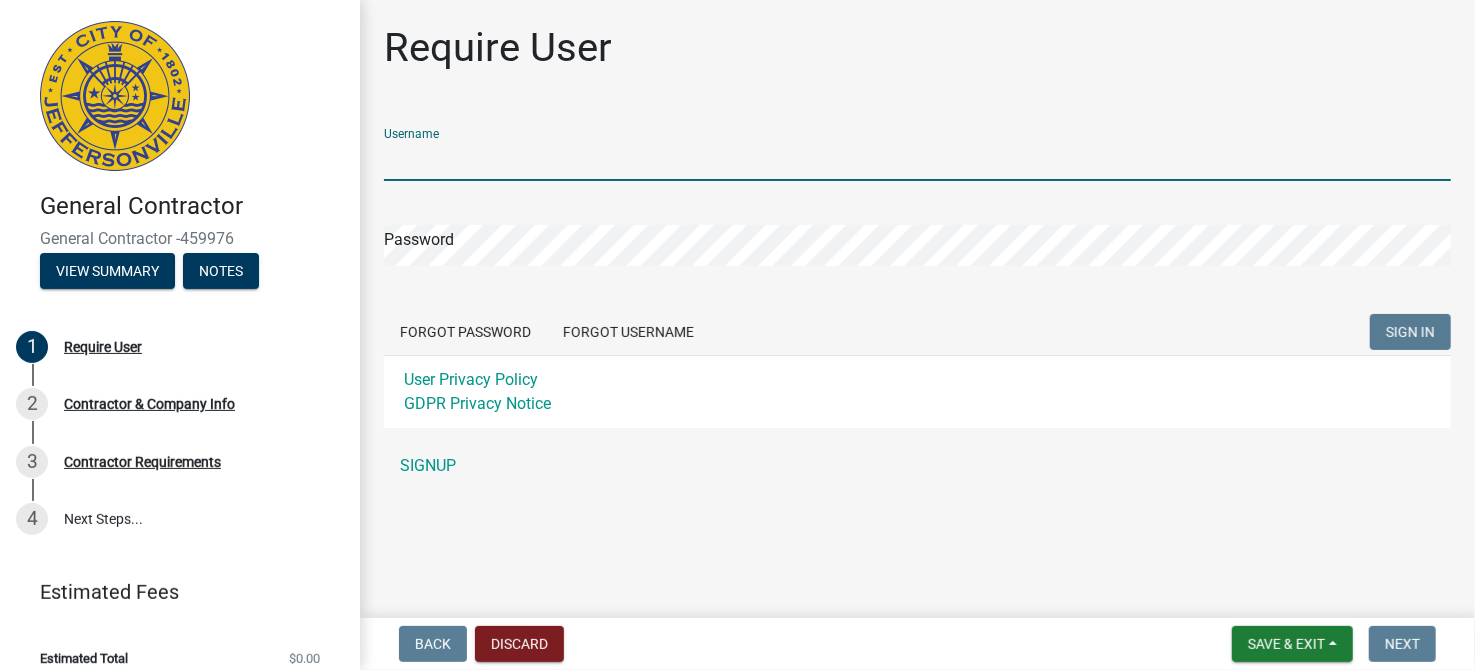 type on "[NAME]" 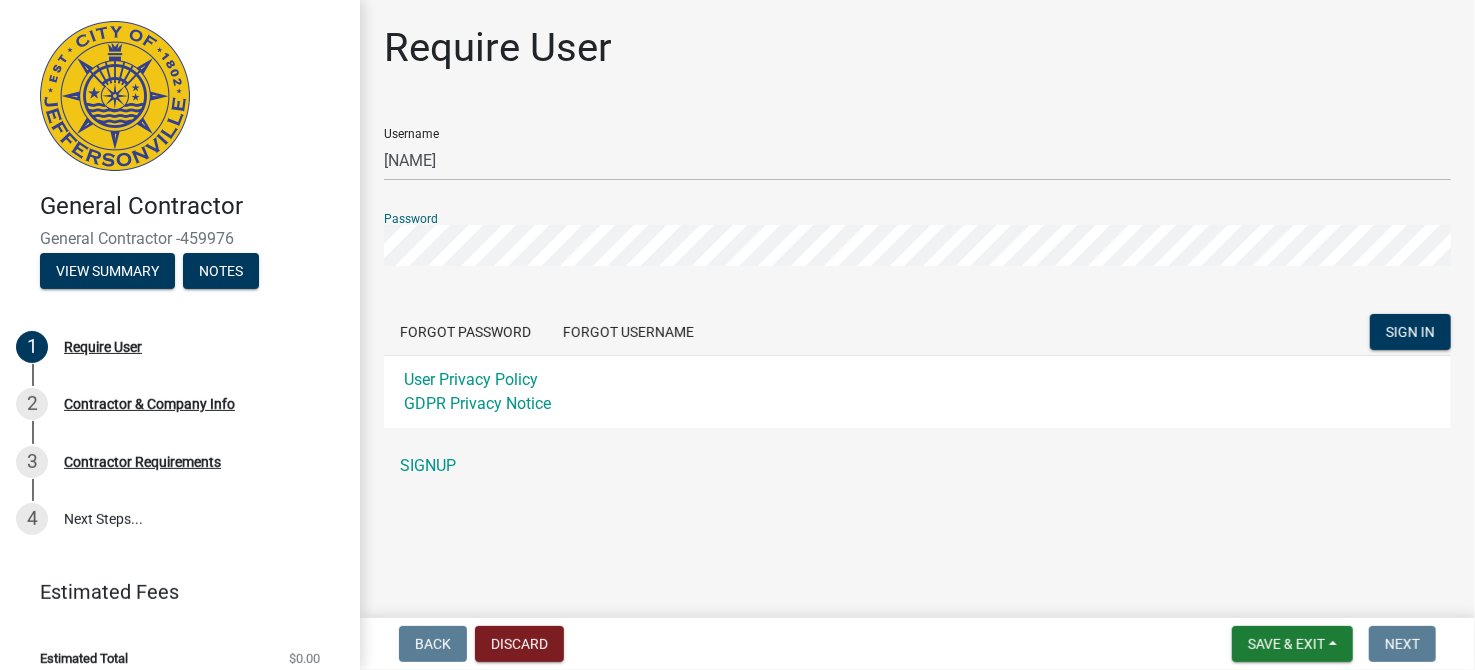 click on "SIGN IN" 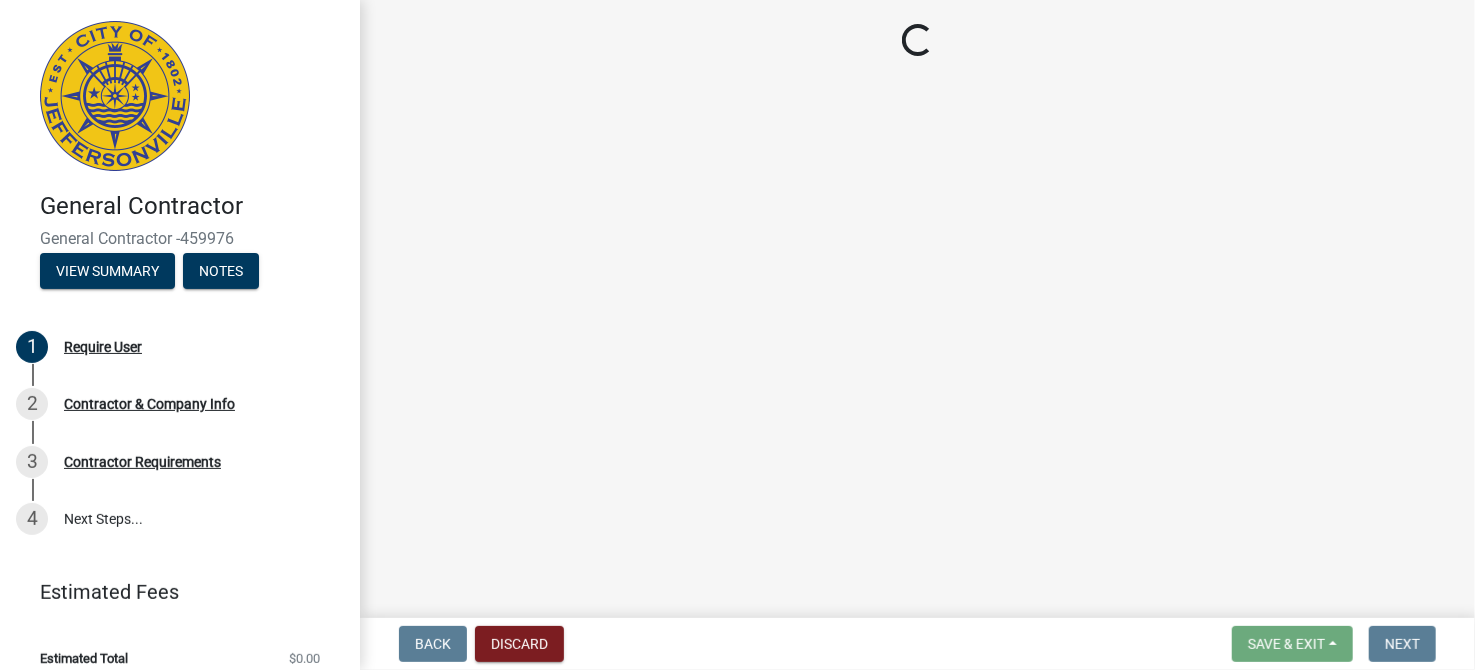 select on "IN" 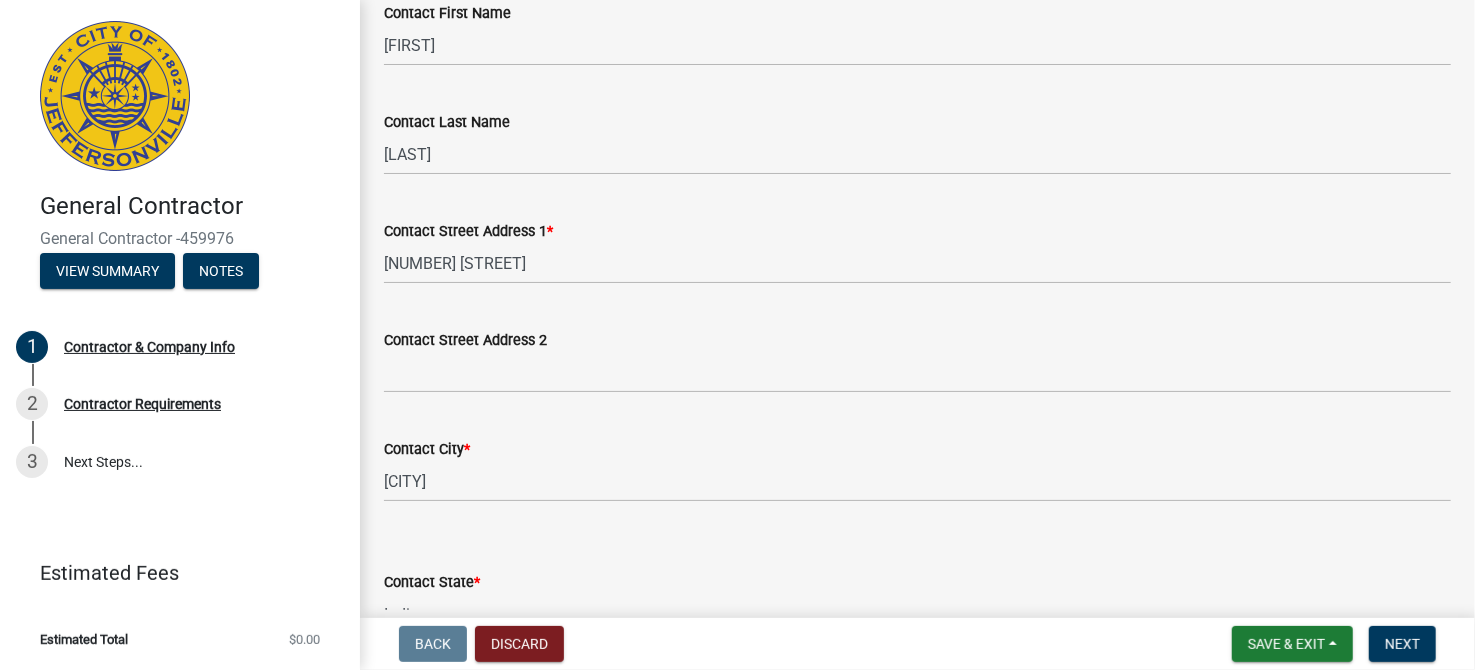 scroll, scrollTop: 0, scrollLeft: 0, axis: both 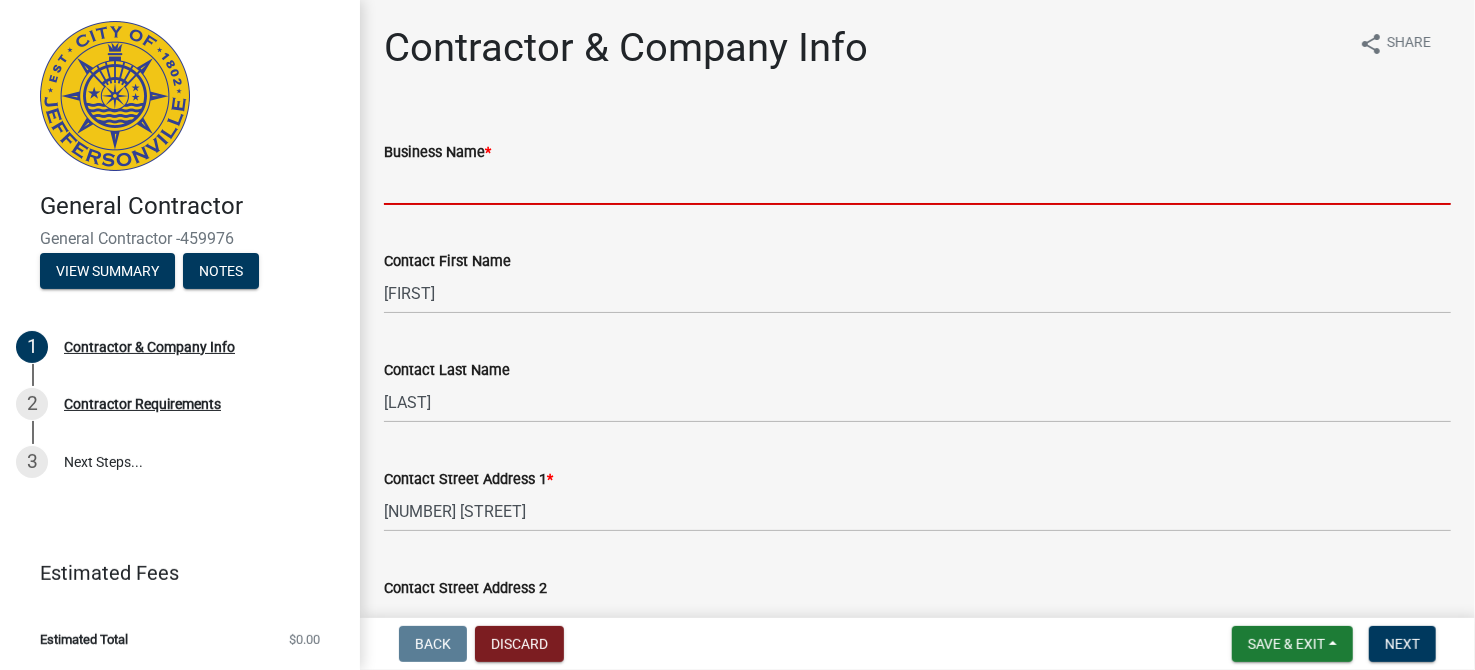click on "Business Name  *" at bounding box center (917, 184) 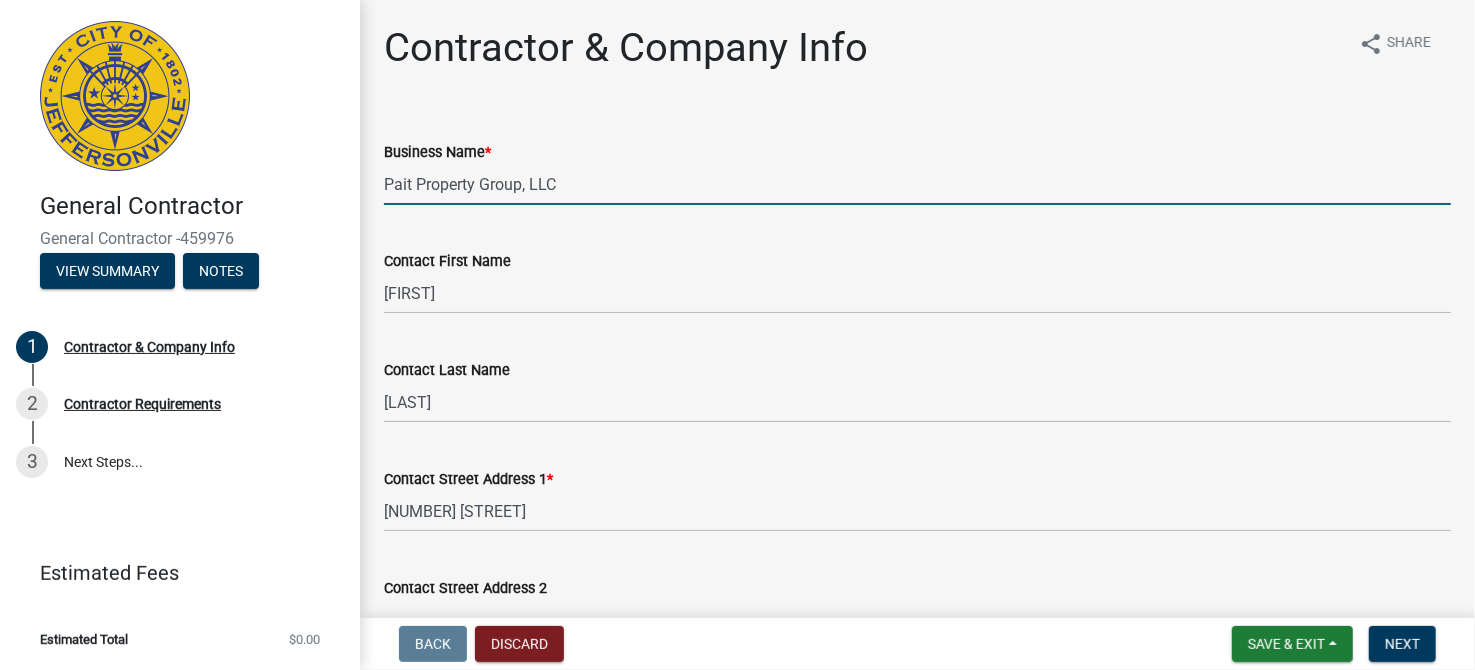 type on "Pait Property Group, LLC" 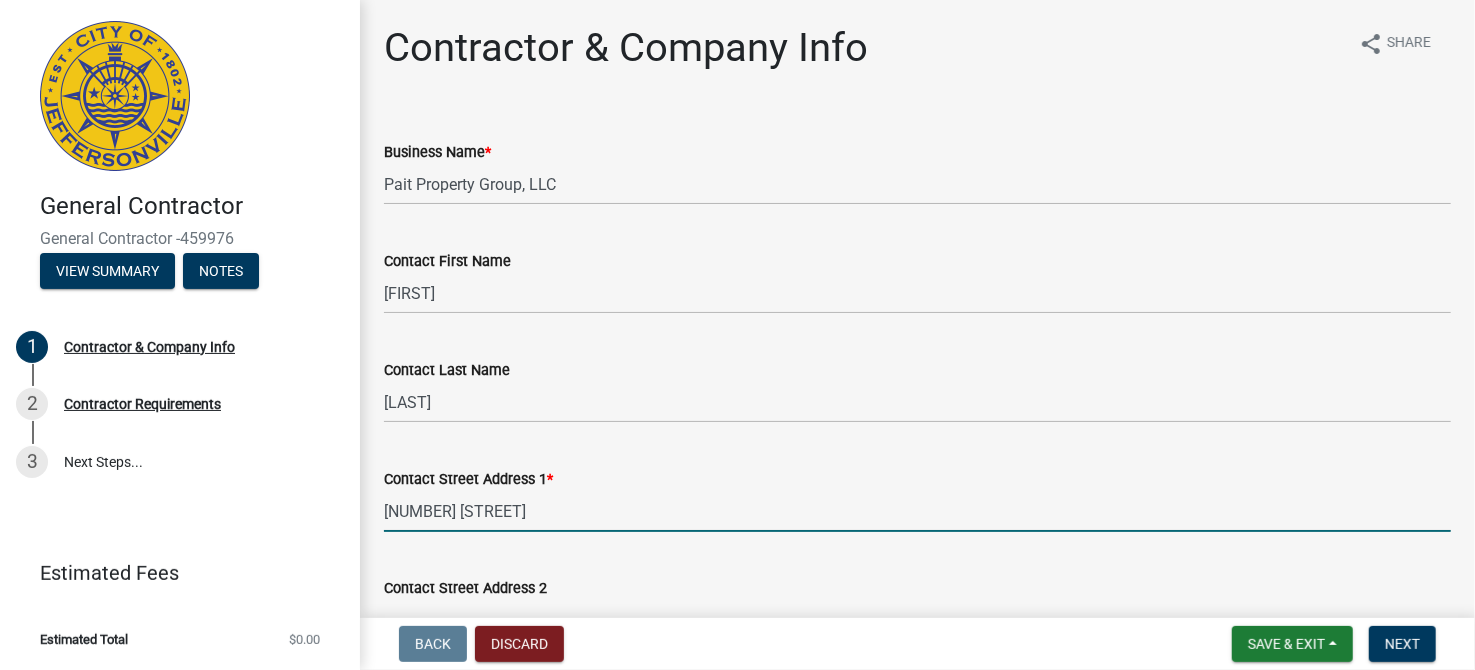 drag, startPoint x: 561, startPoint y: 511, endPoint x: 360, endPoint y: 520, distance: 201.20139 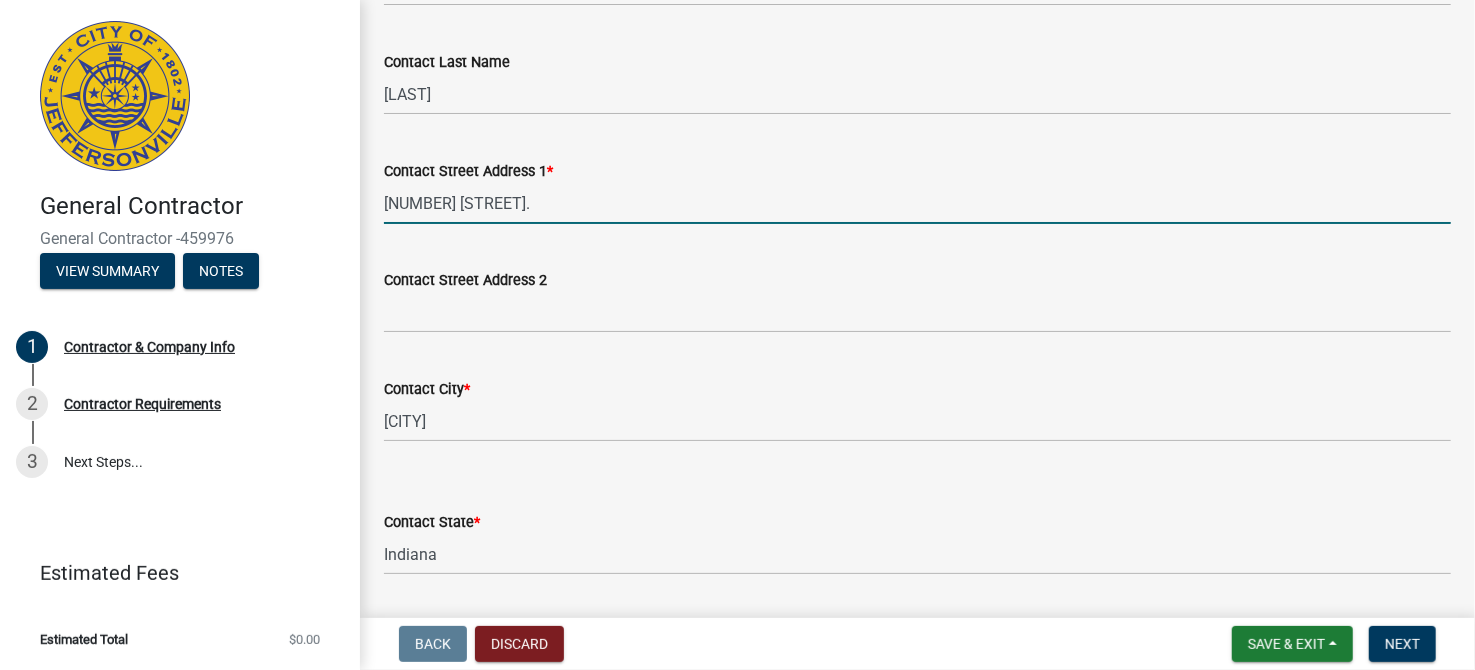 scroll, scrollTop: 328, scrollLeft: 0, axis: vertical 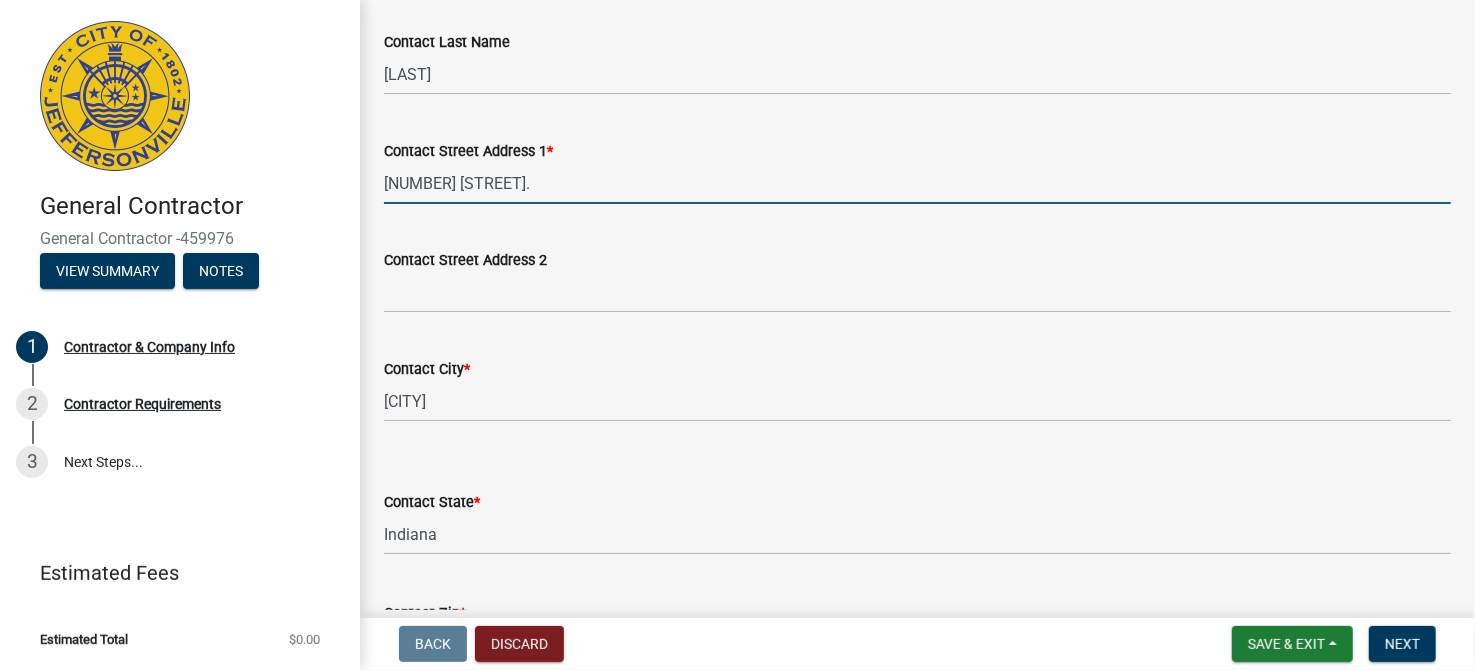 type on "[NUMBER] [STREET]." 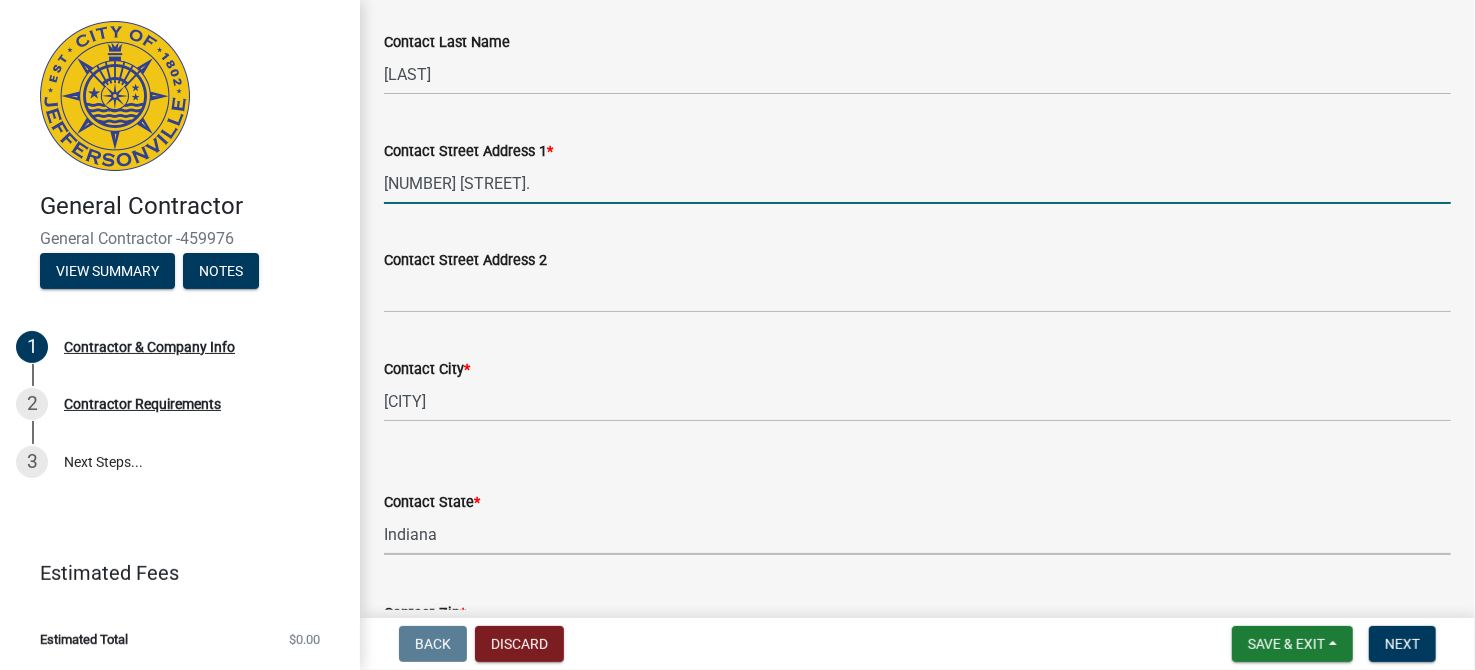 click on "Select Item...   Alabama   Alaska   Arizona   Arkansas   California   Colorado   Connecticut   Delaware   Florida   Georgia   Hawaii   Idaho   Illinois   Indiana   Iowa   Kansas   Kentucky   Louisiana   Maine   Maryland   Massachusetts   Michigan   Minnesota   Mississippi   Missouri   Montana   Nebraska   Nevada   New Hampshire   New Jersey   New Mexico   New York   North Carolina   North Dakota   Ohio   Oklahoma   Oregon   Pennsylvania   Rhode Island   South Carolina   South Dakota   Tennessee   Texas   Utah   Vermont   Virginia   Washington   West Virginia   Wisconsin   Wyoming" at bounding box center (917, 534) 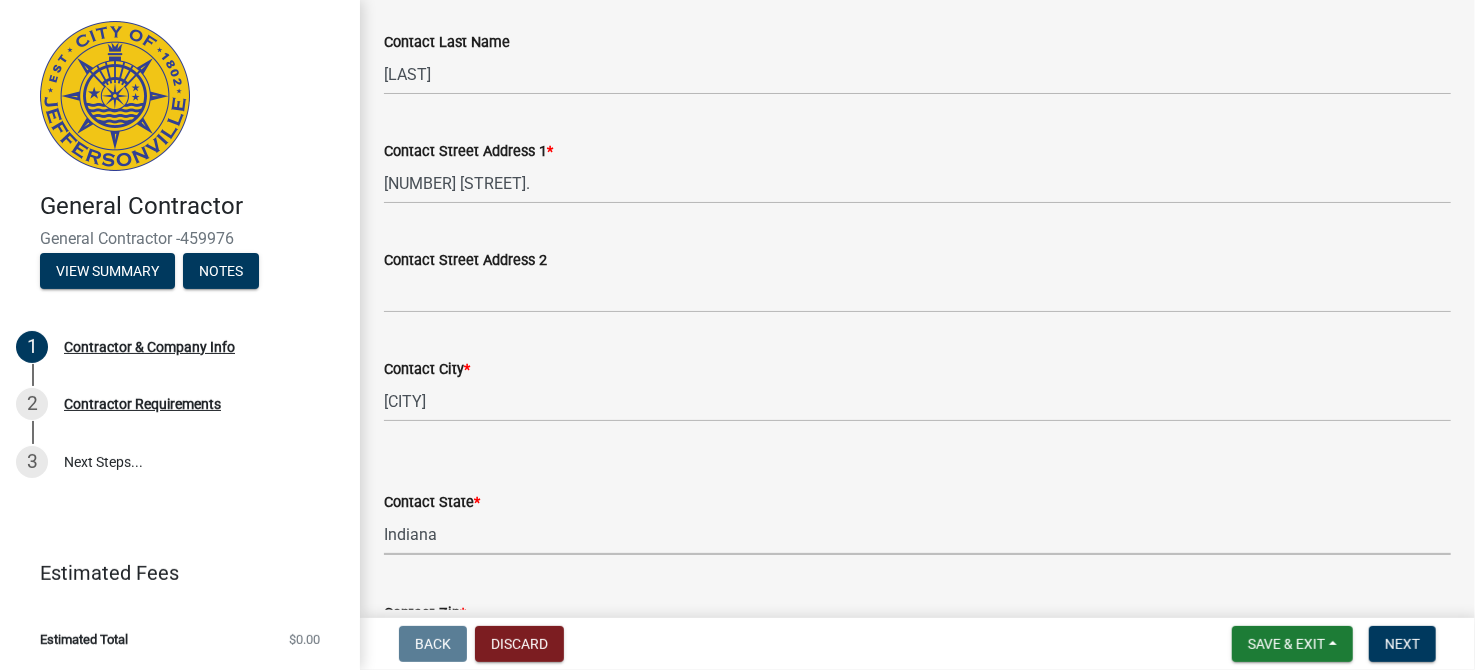 click on "Select Item...   Alabama   Alaska   Arizona   Arkansas   California   Colorado   Connecticut   Delaware   Florida   Georgia   Hawaii   Idaho   Illinois   Indiana   Iowa   Kansas   Kentucky   Louisiana   Maine   Maryland   Massachusetts   Michigan   Minnesota   Mississippi   Missouri   Montana   Nebraska   Nevada   New Hampshire   New Jersey   New Mexico   New York   North Carolina   North Dakota   Ohio   Oklahoma   Oregon   Pennsylvania   Rhode Island   South Carolina   South Dakota   Tennessee   Texas   Utah   Vermont   Virginia   Washington   West Virginia   Wisconsin   Wyoming" at bounding box center [917, 534] 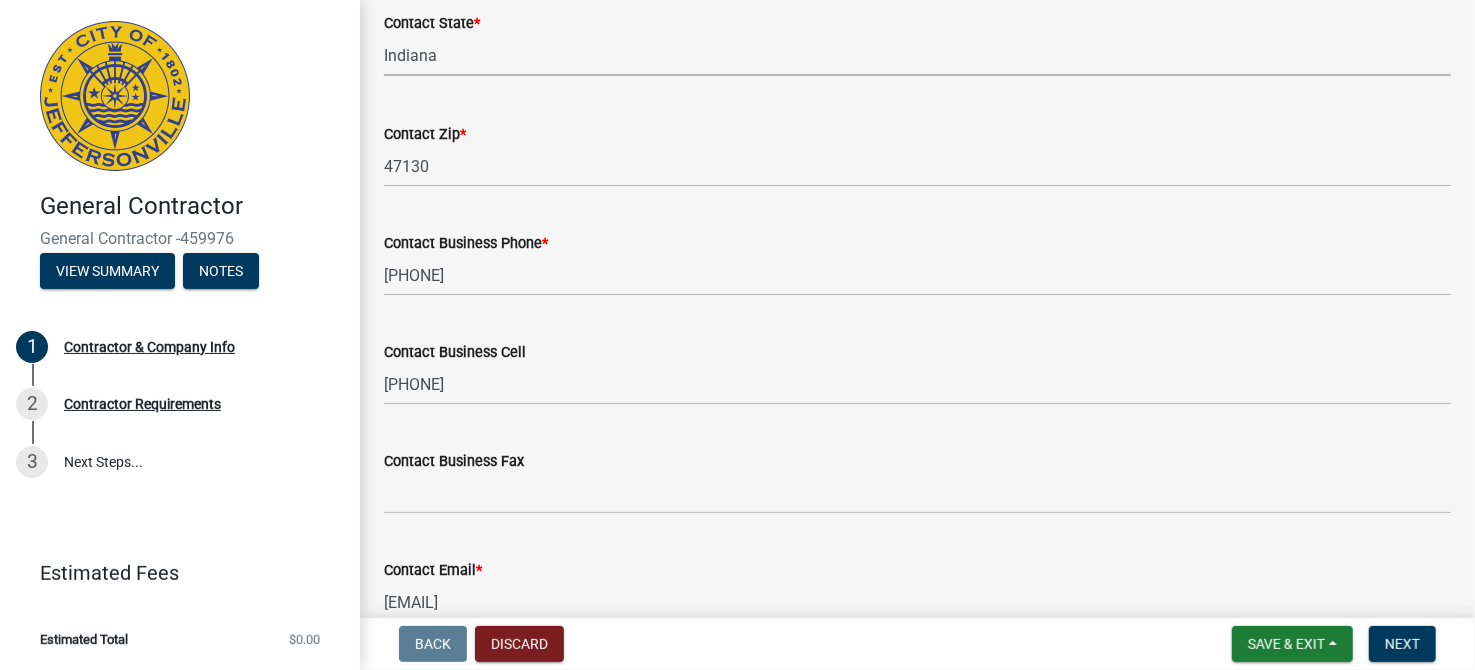scroll, scrollTop: 1022, scrollLeft: 0, axis: vertical 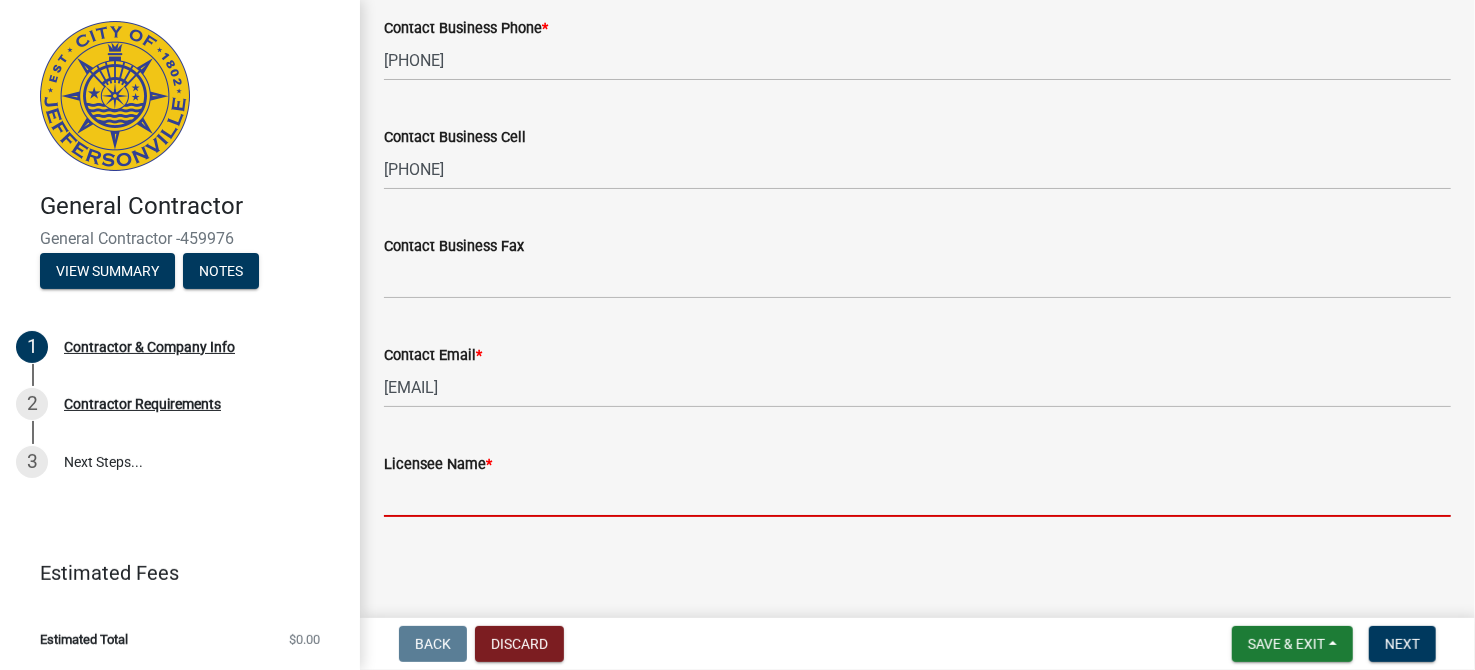 click on "Licensee Name  *" at bounding box center (917, 496) 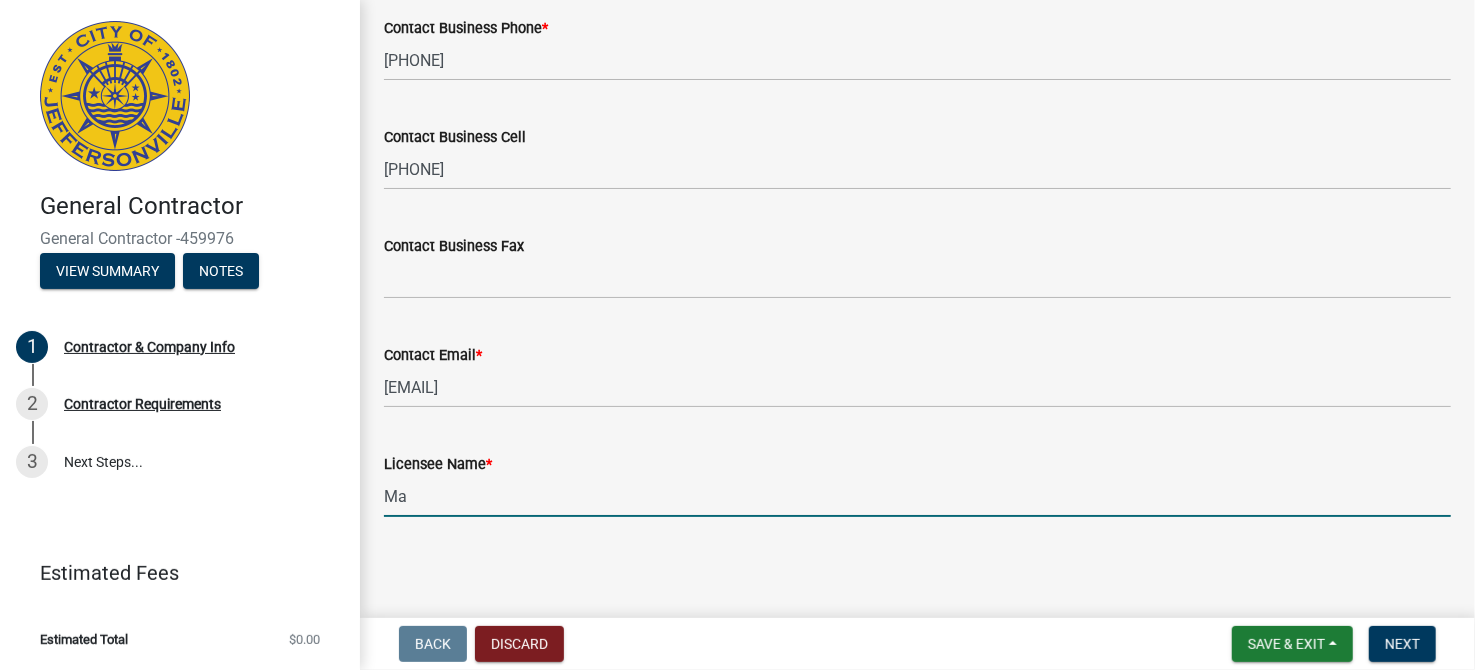 type on "M" 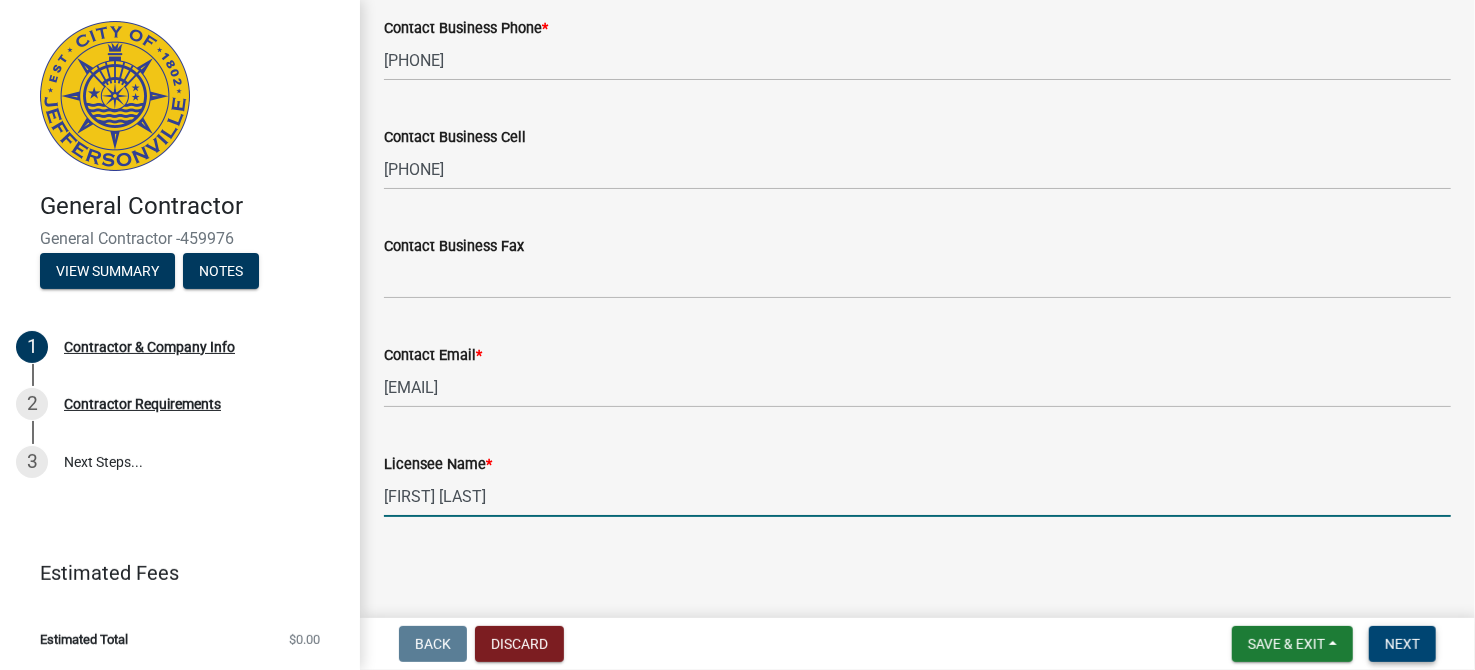 type on "[FIRST] [LAST]" 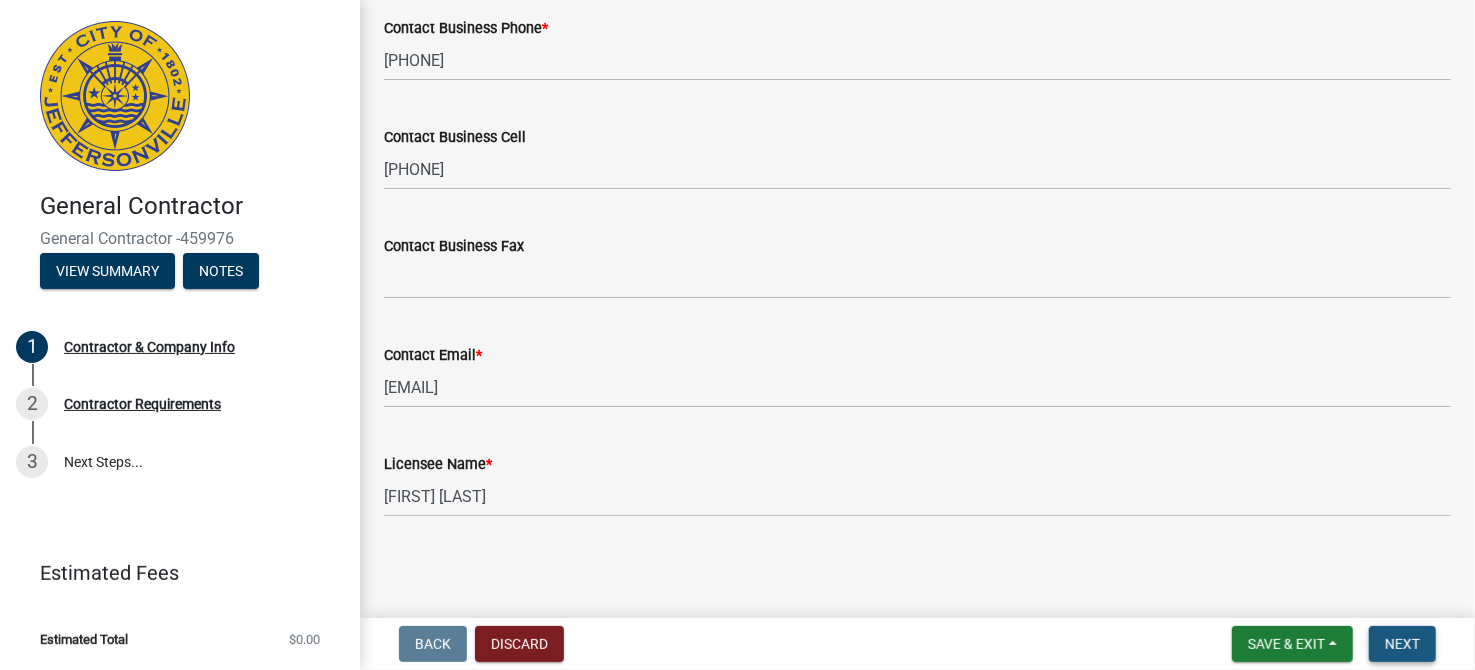 click on "Next" at bounding box center [1402, 644] 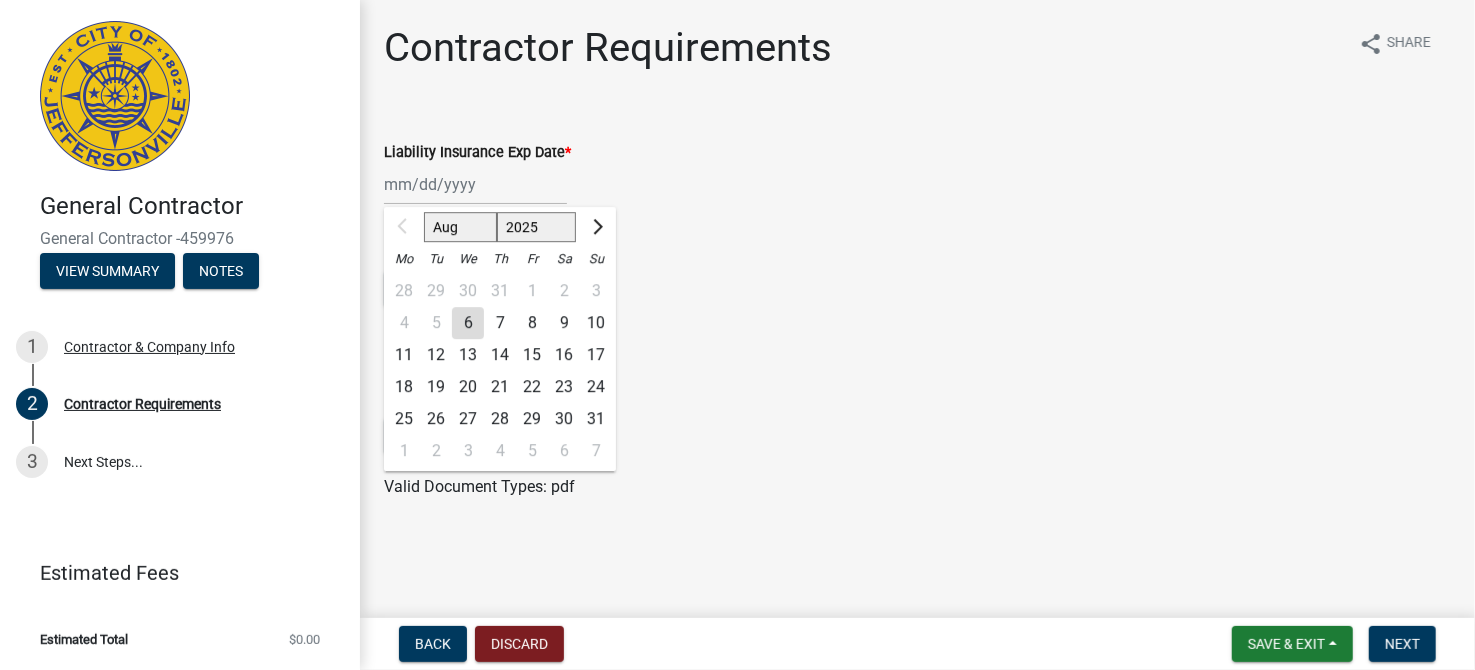 click on "Aug Sep Oct Nov Dec 2025 2026 2027 2028 2029 2030 2031 2032 2033 2034 2035 2036 2037 2038 2039 2040 2041 2042 2043 2044 2045 2046 2047 2048 2049 2050 2051 2052 2053 2054 2055 2056 2057 2058 2059 2060 2061 2062 2063 2064 2065 2066 2067 2068 2069 2070 2071 2072 2073 2074 2075 2076 2077 2078 2079 2080 2081 2082 2083 2084 2085 2086 2087 2088 2089 2090 2091 2092 2093 2094 2095 2096 2097 2098 2099 2100 2101 2102 2103 2104 2105 2106 2107 2108 2109 2110 2111 2112 2113 2114 2115 2116 2117 2118 2119 2120 2121 2122 2123 2124 2125 2126 2127 2128 2129 2130 2131 2132 2133 2134 2135 2136 2137 2138 2139 2140 2141 2142 2143 2144 2145 2146 2147 2148 2149 2150 2151 2152 2153 2154 2155 2156 2157 2158 2159 2160 2161 2162 2163 2164 2165 2166 2167 2168 2169 2170 2171 2172 2173 2174 2175 2176 2177 2178 2179 2180 2181 2182 2183 2184 2185 2186 2187 2188 2189 2190 2191 2192 2193 2194 2195 2196 2197 2198 2199 2200 2201 2202 2203 2204 2205 2206 2207 2208 2209 2210 2211 2212 2213 2214 2215 2216 2217 2218 2219 2220 2221 2222 2223 2224 2225" 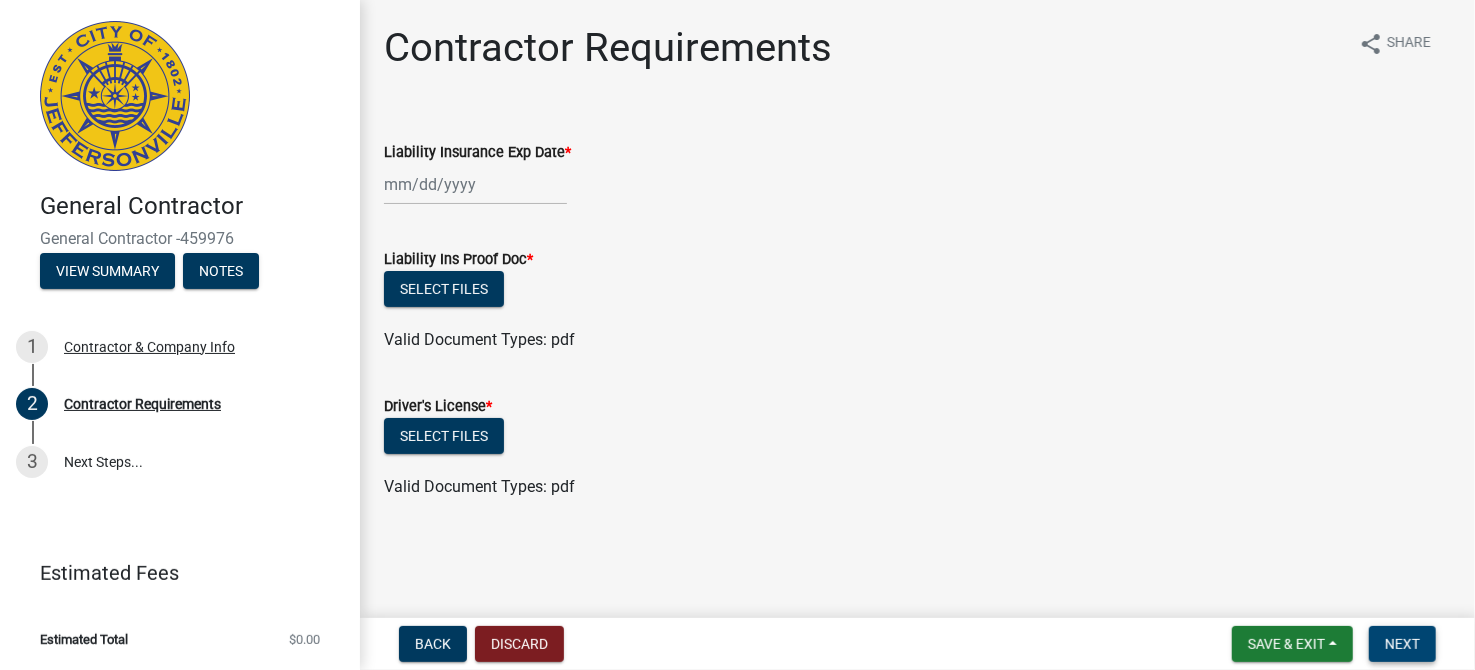 click on "Next" at bounding box center (1402, 644) 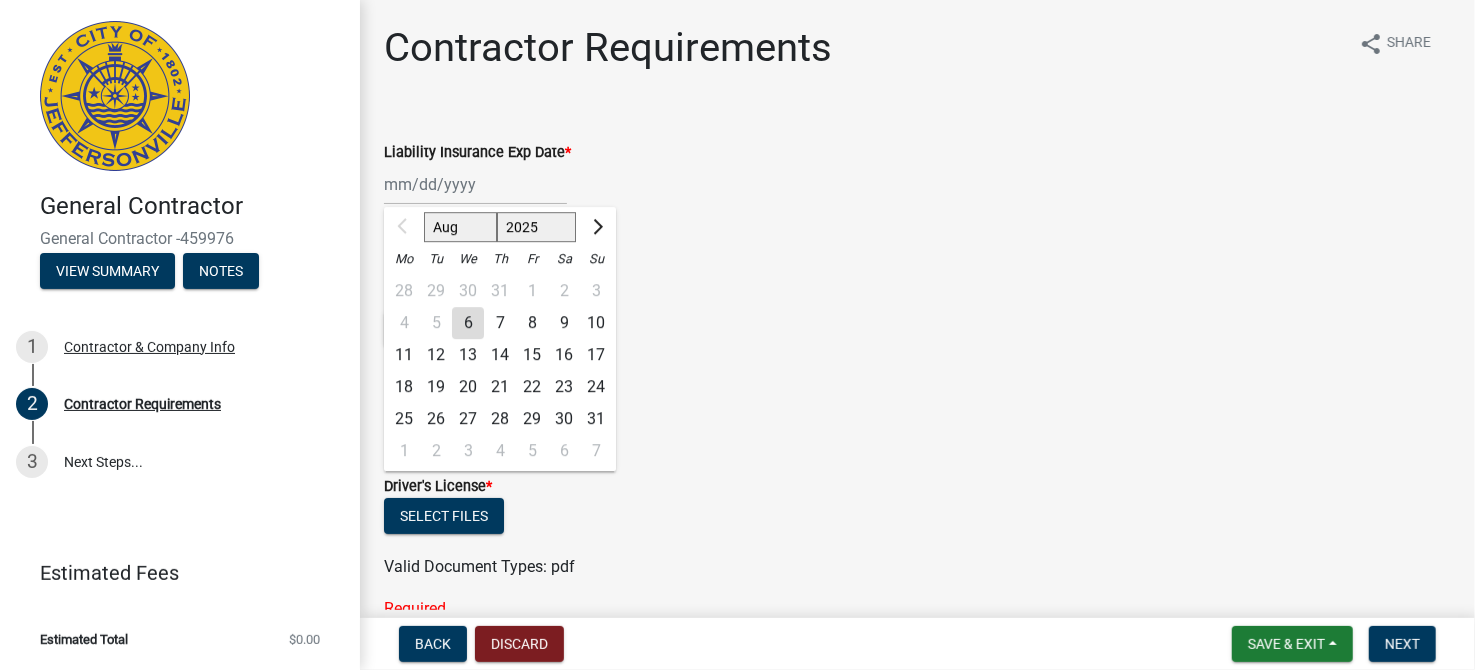 click on "Aug Sep Oct Nov Dec 2025 2026 2027 2028 2029 2030 2031 2032 2033 2034 2035 2036 2037 2038 2039 2040 2041 2042 2043 2044 2045 2046 2047 2048 2049 2050 2051 2052 2053 2054 2055 2056 2057 2058 2059 2060 2061 2062 2063 2064 2065 2066 2067 2068 2069 2070 2071 2072 2073 2074 2075 2076 2077 2078 2079 2080 2081 2082 2083 2084 2085 2086 2087 2088 2089 2090 2091 2092 2093 2094 2095 2096 2097 2098 2099 2100 2101 2102 2103 2104 2105 2106 2107 2108 2109 2110 2111 2112 2113 2114 2115 2116 2117 2118 2119 2120 2121 2122 2123 2124 2125 2126 2127 2128 2129 2130 2131 2132 2133 2134 2135 2136 2137 2138 2139 2140 2141 2142 2143 2144 2145 2146 2147 2148 2149 2150 2151 2152 2153 2154 2155 2156 2157 2158 2159 2160 2161 2162 2163 2164 2165 2166 2167 2168 2169 2170 2171 2172 2173 2174 2175 2176 2177 2178 2179 2180 2181 2182 2183 2184 2185 2186 2187 2188 2189 2190 2191 2192 2193 2194 2195 2196 2197 2198 2199 2200 2201 2202 2203 2204 2205 2206 2207 2208 2209 2210 2211 2212 2213 2214 2215 2216 2217 2218 2219 2220 2221 2222 2223 2224 2225" 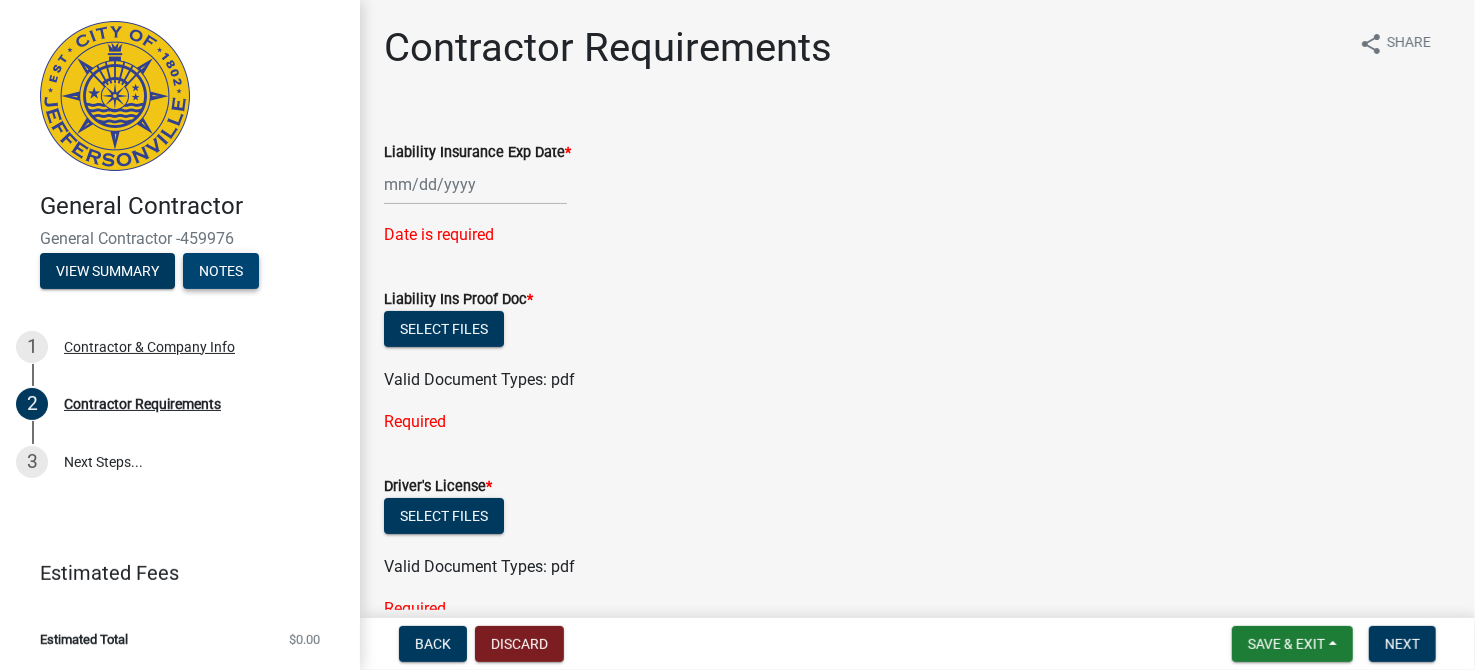 click on "Notes" at bounding box center [221, 271] 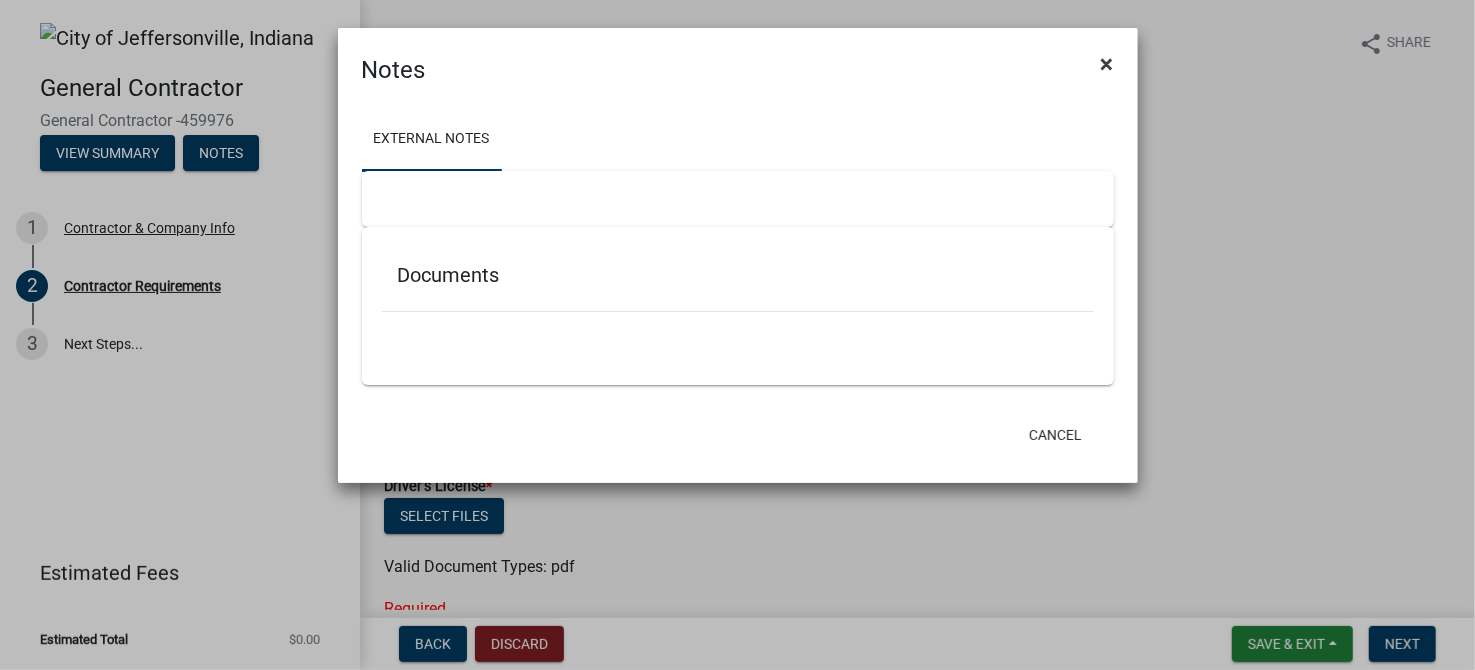 click on "×" 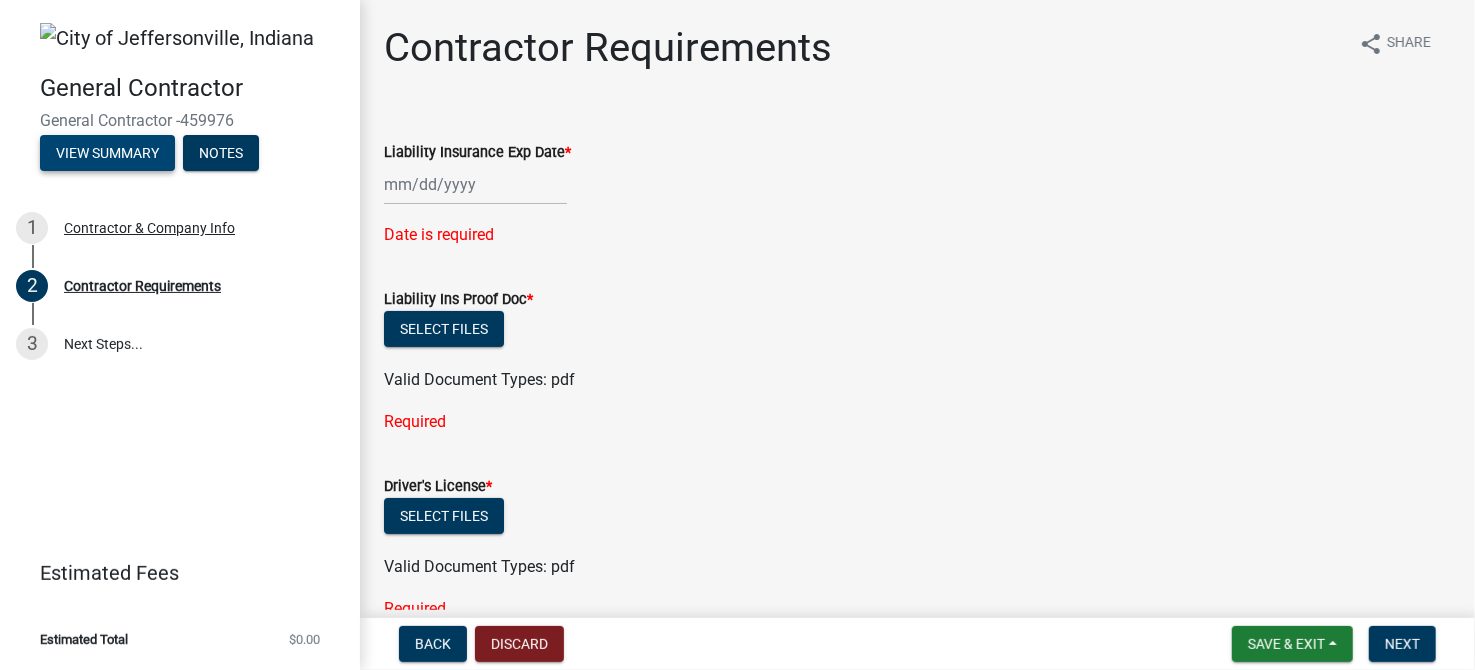 click on "View Summary" at bounding box center (107, 153) 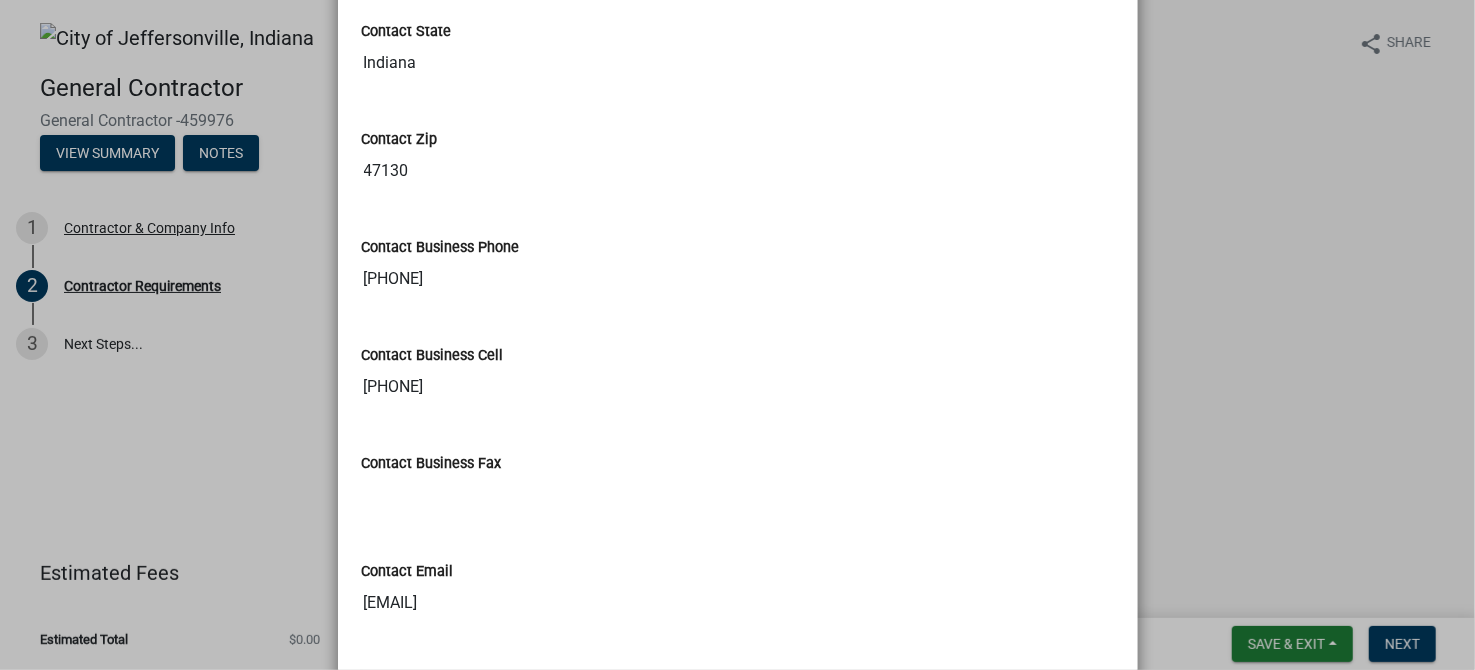 scroll, scrollTop: 1096, scrollLeft: 0, axis: vertical 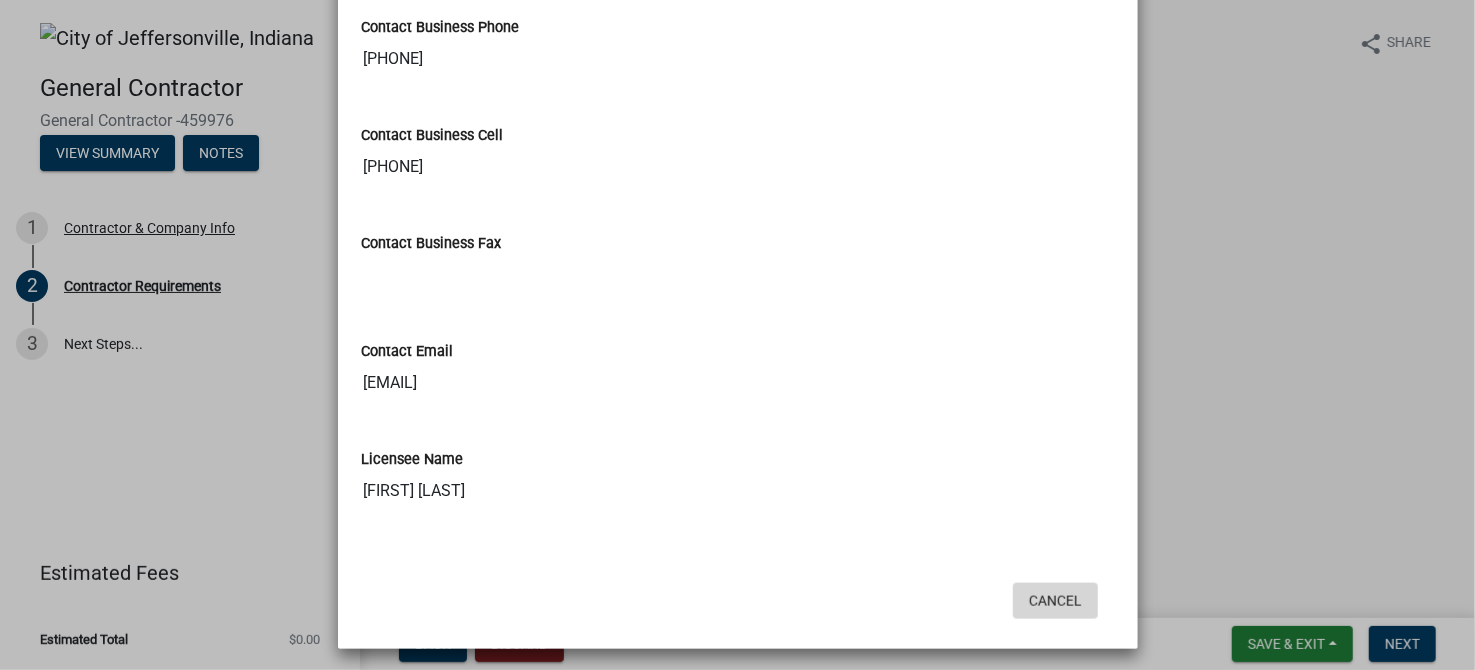 click on "Cancel" 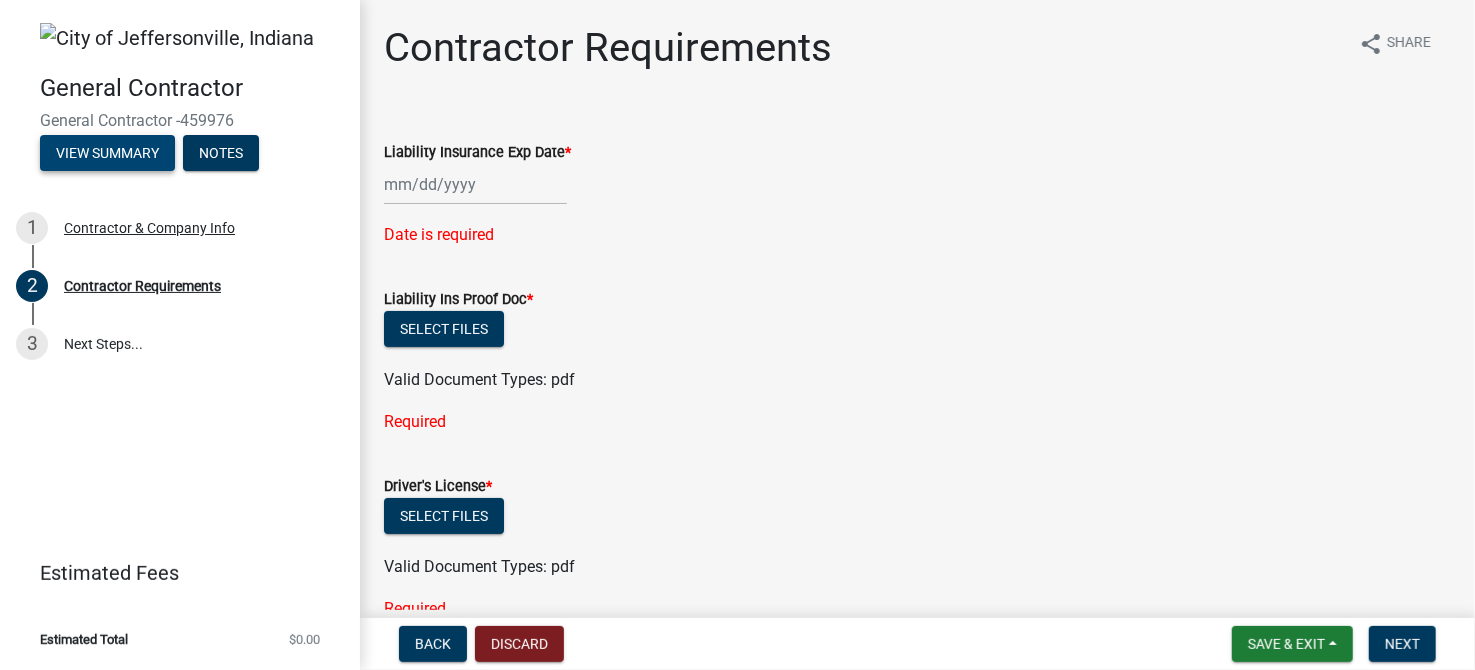 scroll, scrollTop: 105, scrollLeft: 0, axis: vertical 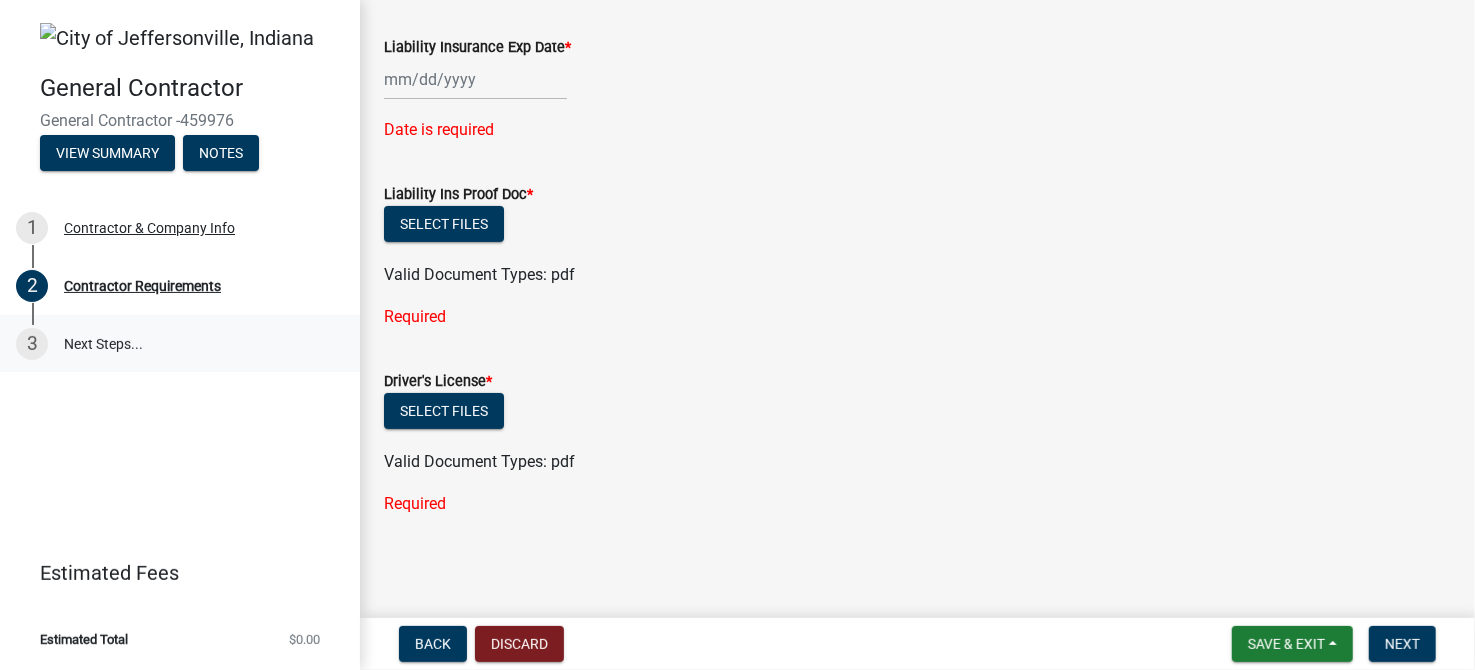 click on "3   Next Steps..." at bounding box center [180, 344] 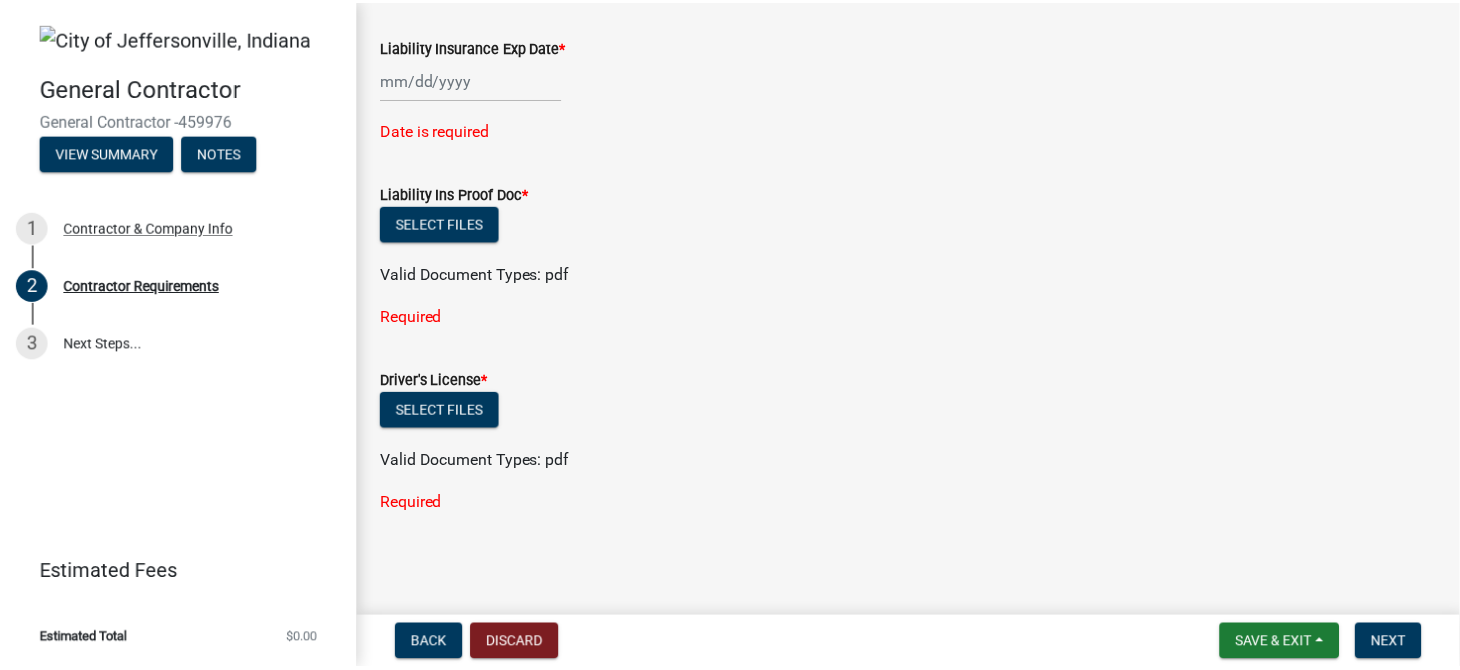 scroll, scrollTop: 0, scrollLeft: 0, axis: both 